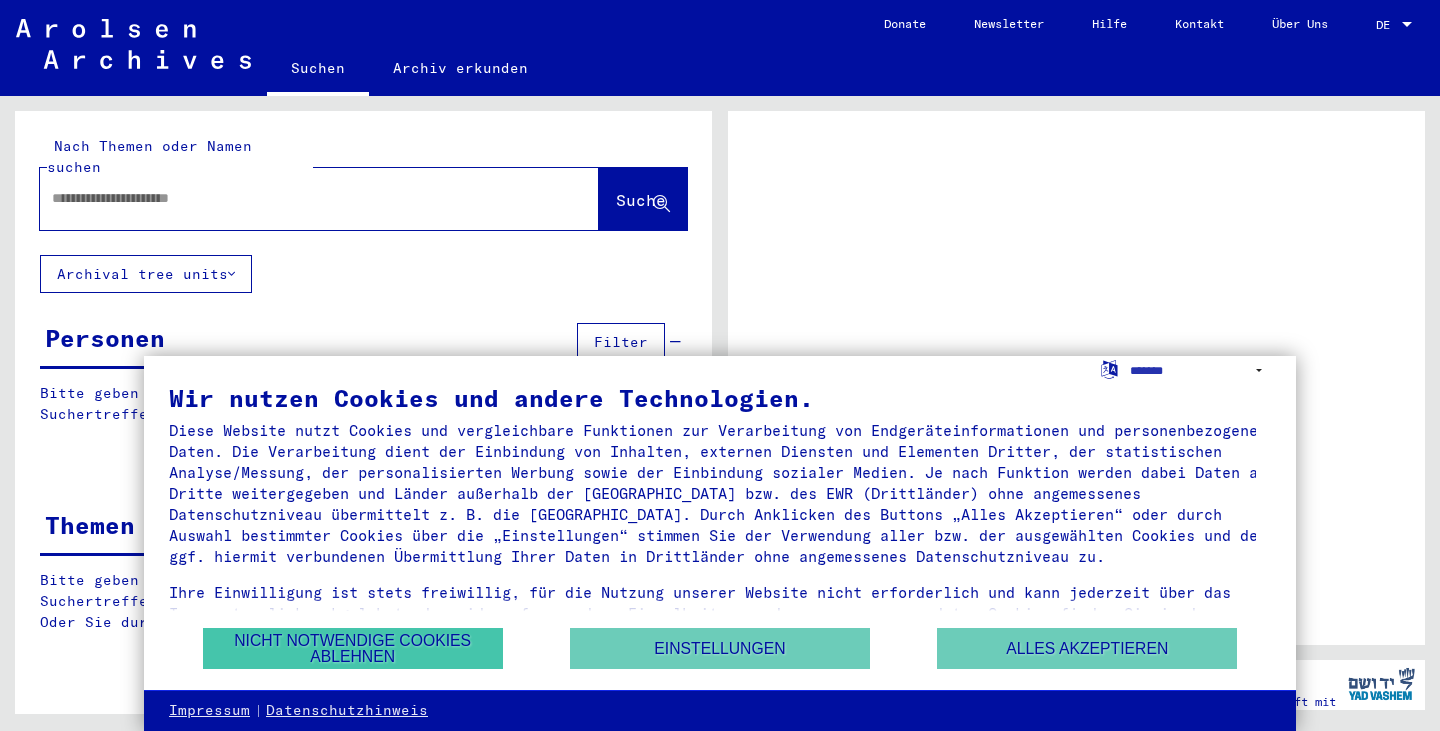scroll, scrollTop: 0, scrollLeft: 0, axis: both 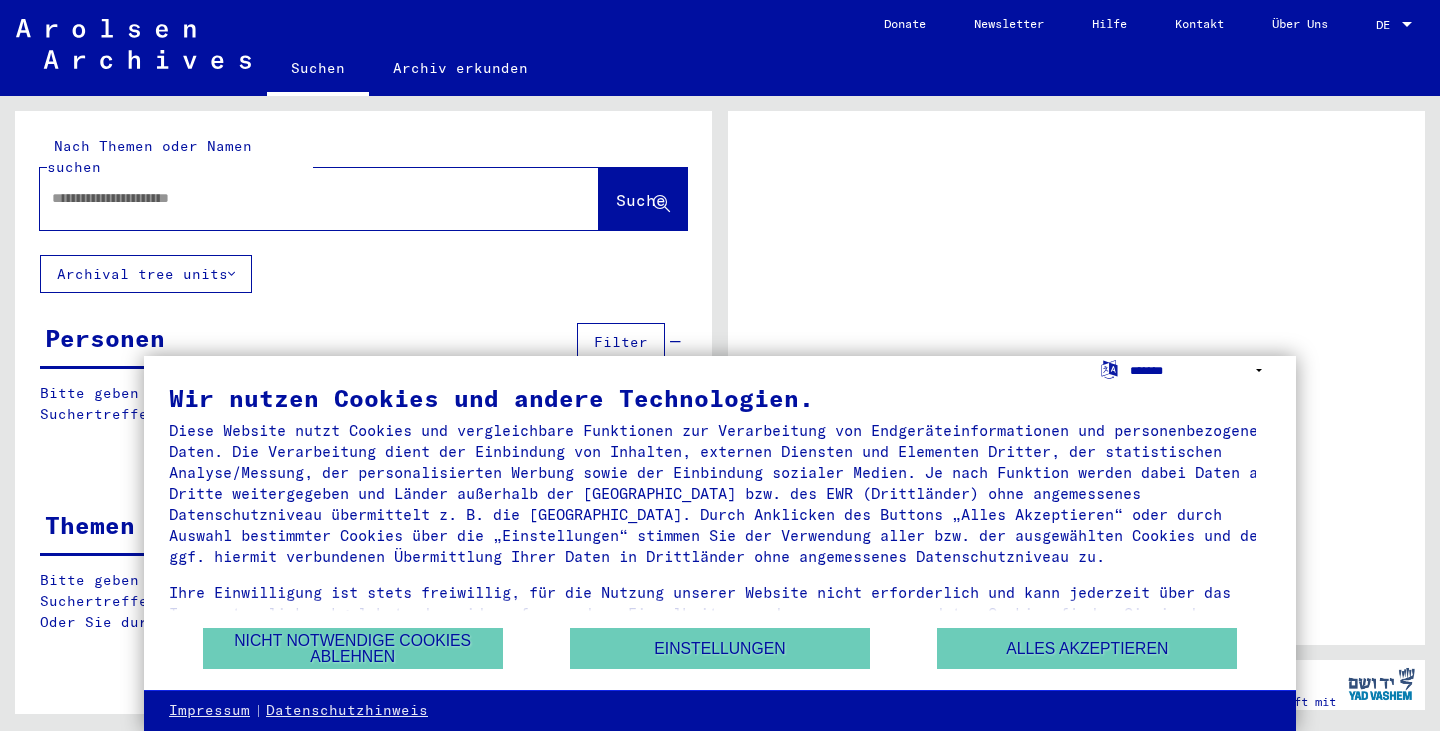click on "**********" at bounding box center [1200, 370] 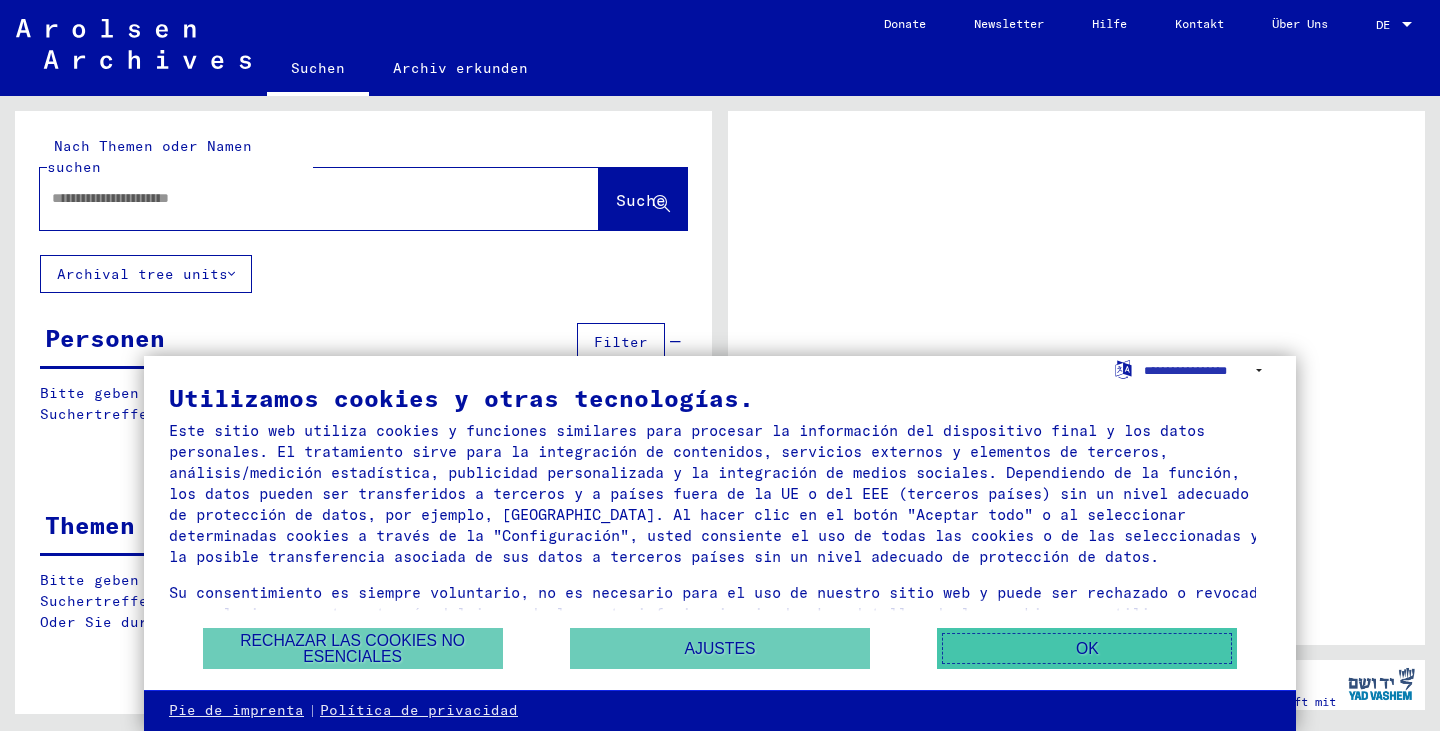 click on "OK" at bounding box center [1087, 648] 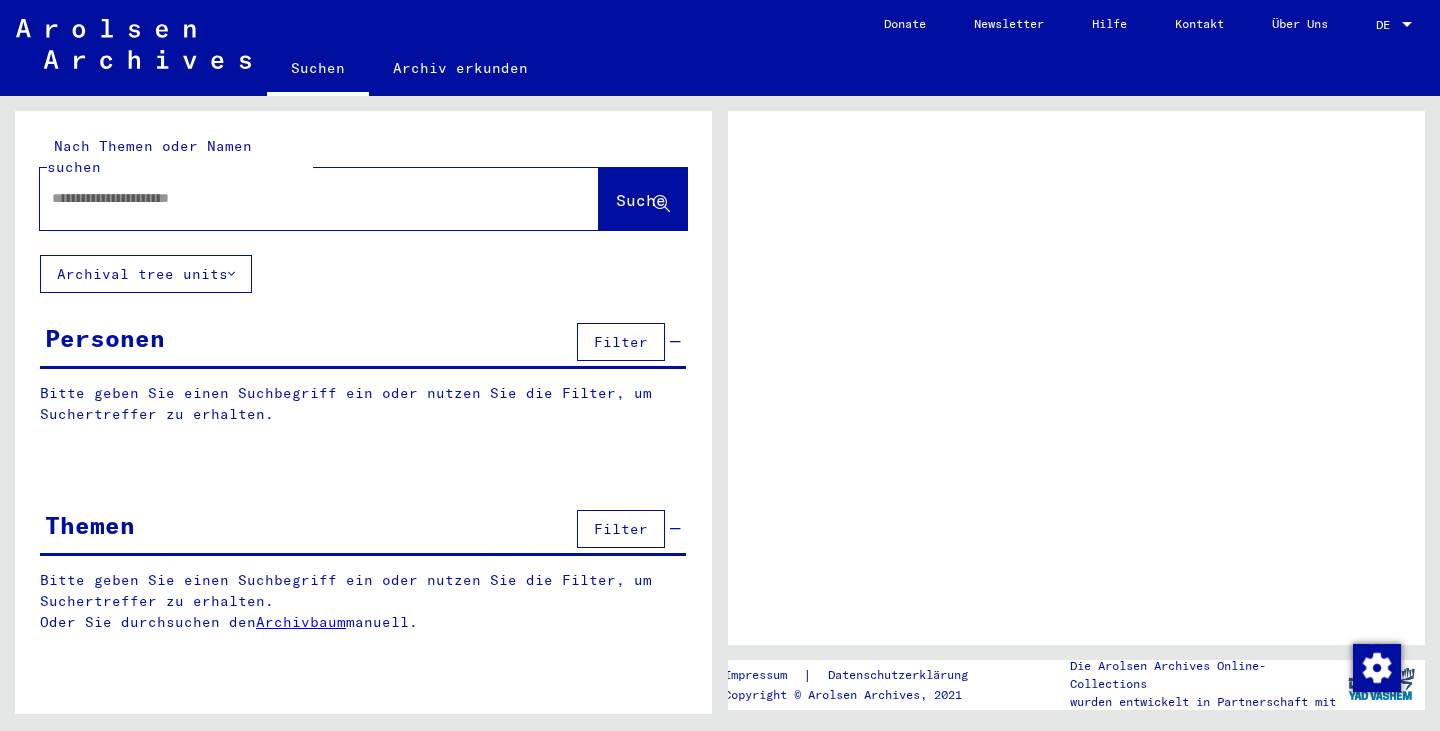 click at bounding box center [301, 198] 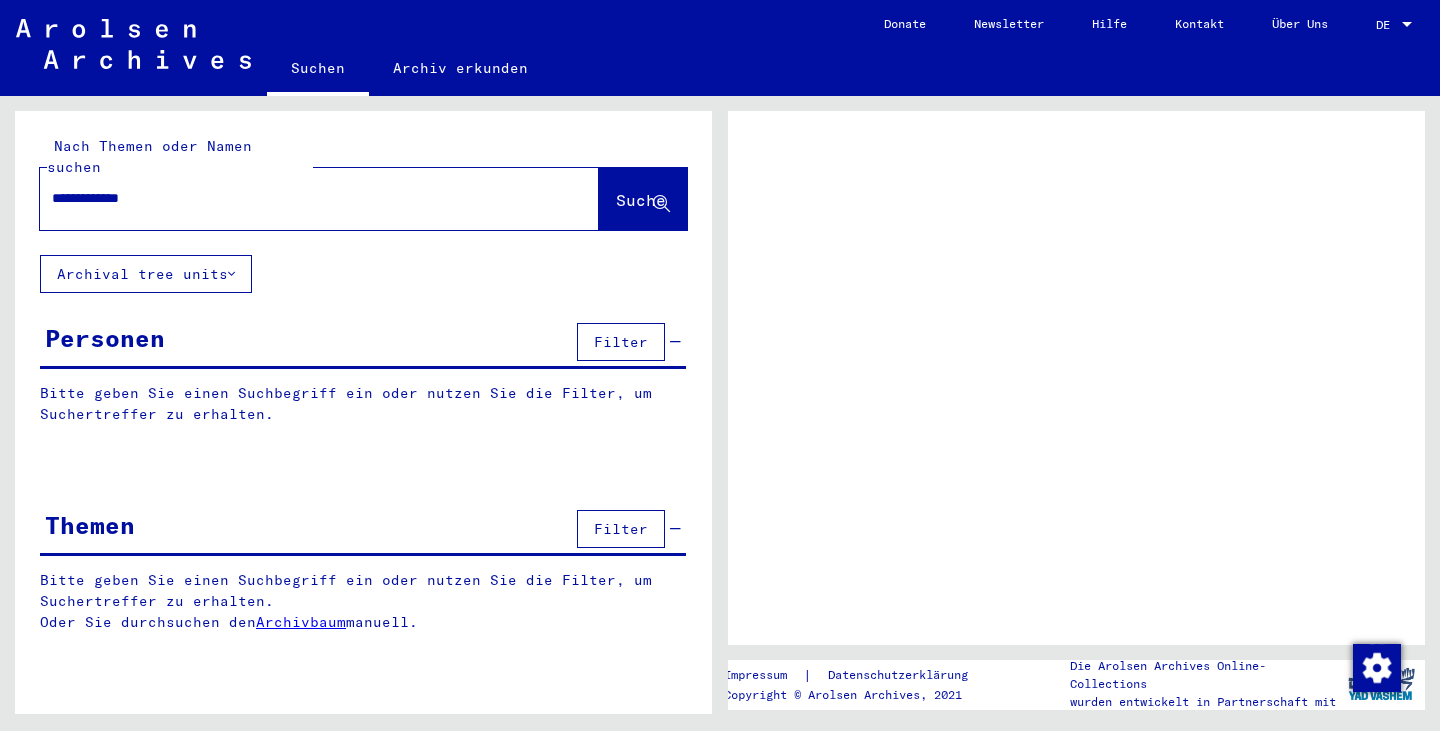 type on "**********" 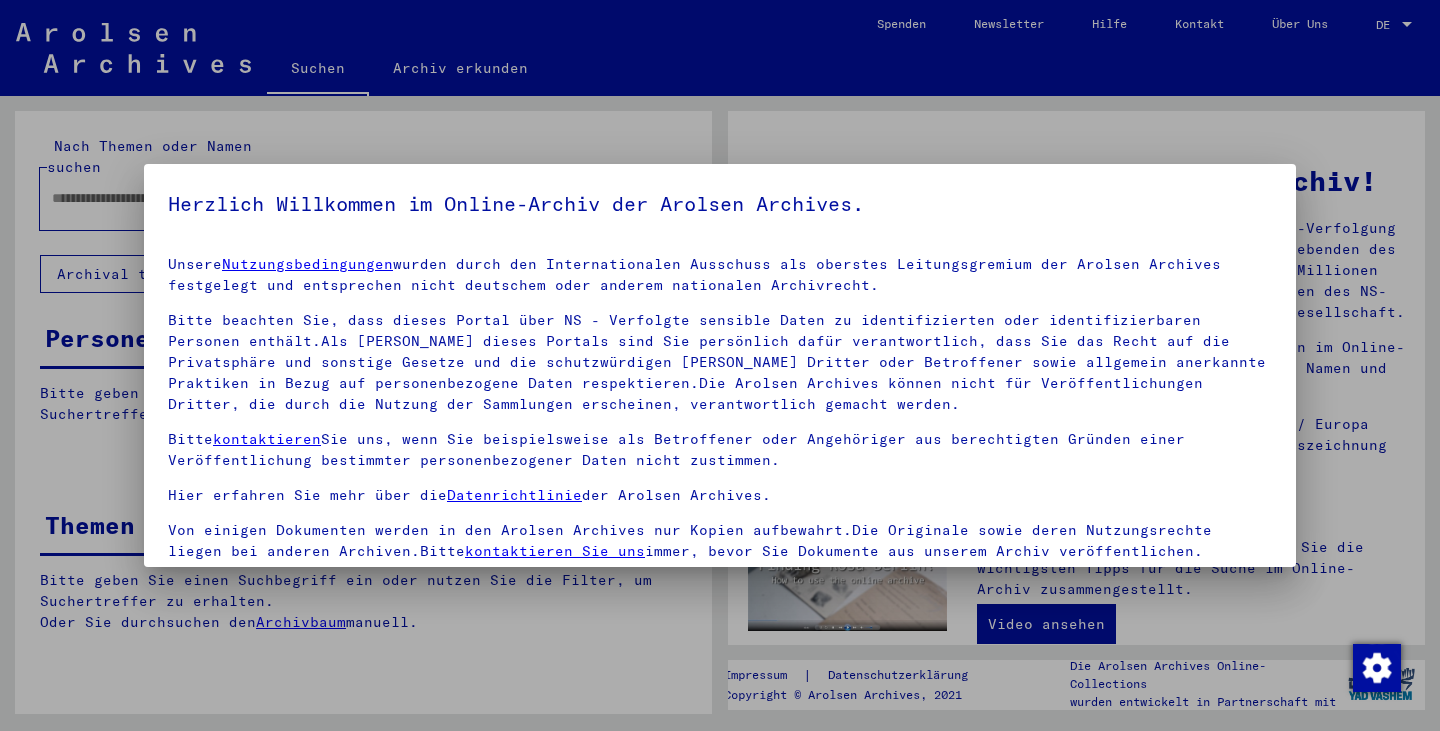 scroll, scrollTop: 4, scrollLeft: 0, axis: vertical 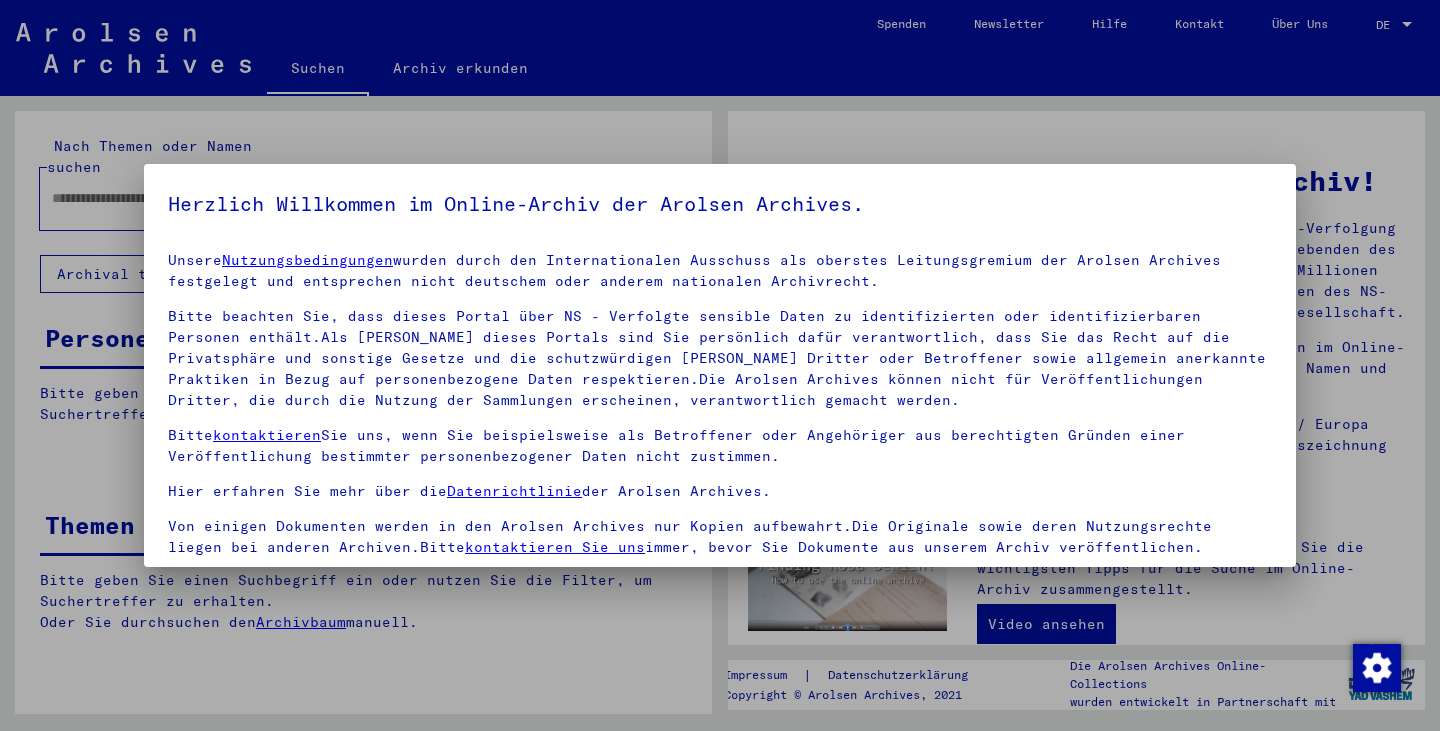 click on "Unsere  Nutzungsbedingungen  wurden durch den Internationalen Ausschuss als oberstes Leitungsgremium der Arolsen Archives festgelegt und entsprechen nicht deutschem oder anderem nationalen Archivrecht. Bitte beachten Sie, dass dieses Portal über NS - Verfolgte sensible Daten zu identifizierten oder identifizierbaren Personen enthält.Als [PERSON_NAME] dieses Portals sind Sie persönlich dafür verantwortlich, dass Sie das Recht auf die Privatsphäre und sonstige Gesetze und die schutzwürdigen [PERSON_NAME] Dritter oder Betroffener sowie allgemein anerkannte Praktiken in Bezug auf personenbezogene Daten respektieren.Die Arolsen Archives können nicht für Veröffentlichungen Dritter, die durch die Nutzung der Sammlungen erscheinen, verantwortlich gemacht werden. Bitte  kontaktieren  Sie uns, wenn Sie beispielsweise als Betroffener oder Angehöriger aus berechtigten [PERSON_NAME] einer Veröffentlichung bestimmter personenbezogener Daten nicht zustimmen. Hier erfahren Sie mehr über die  Datenrichtlinie  der Arolsen Archives." at bounding box center (720, 404) 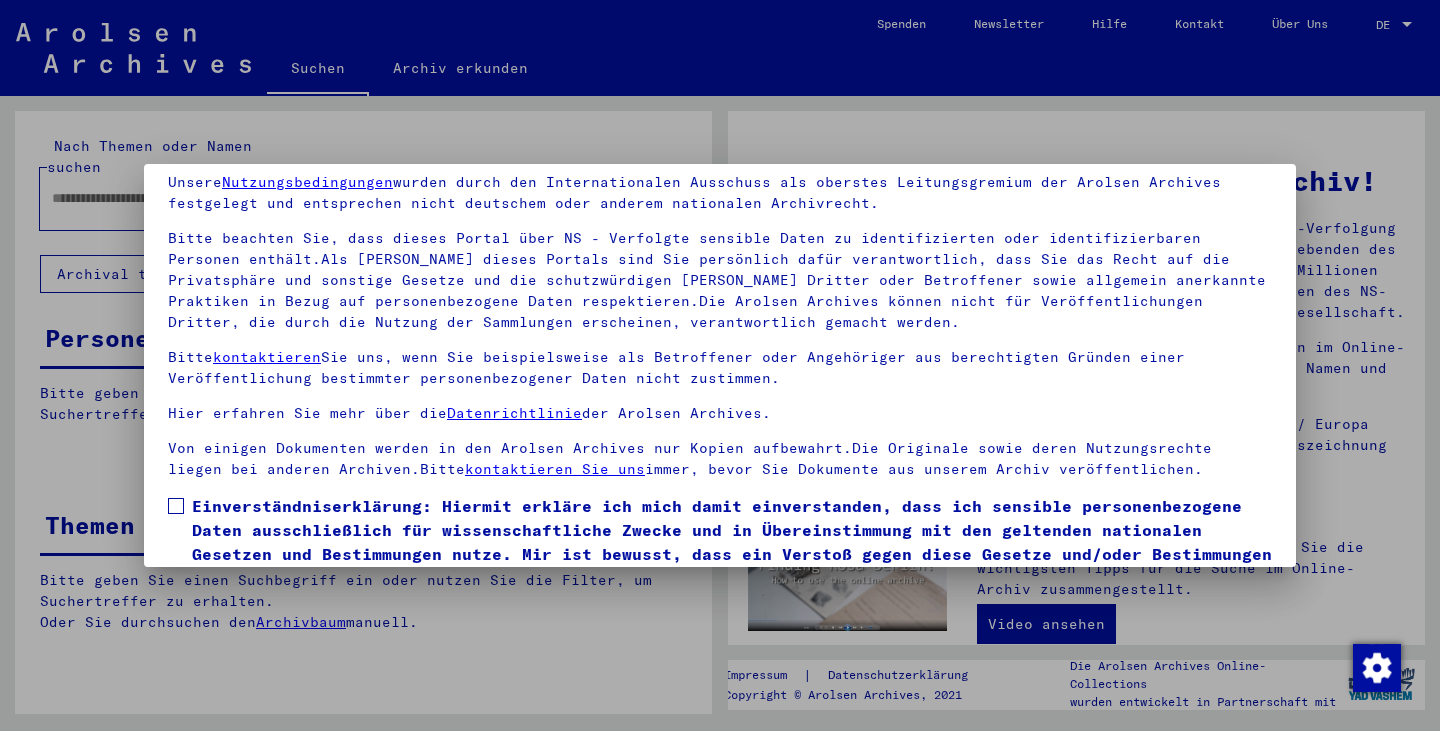 scroll, scrollTop: 173, scrollLeft: 0, axis: vertical 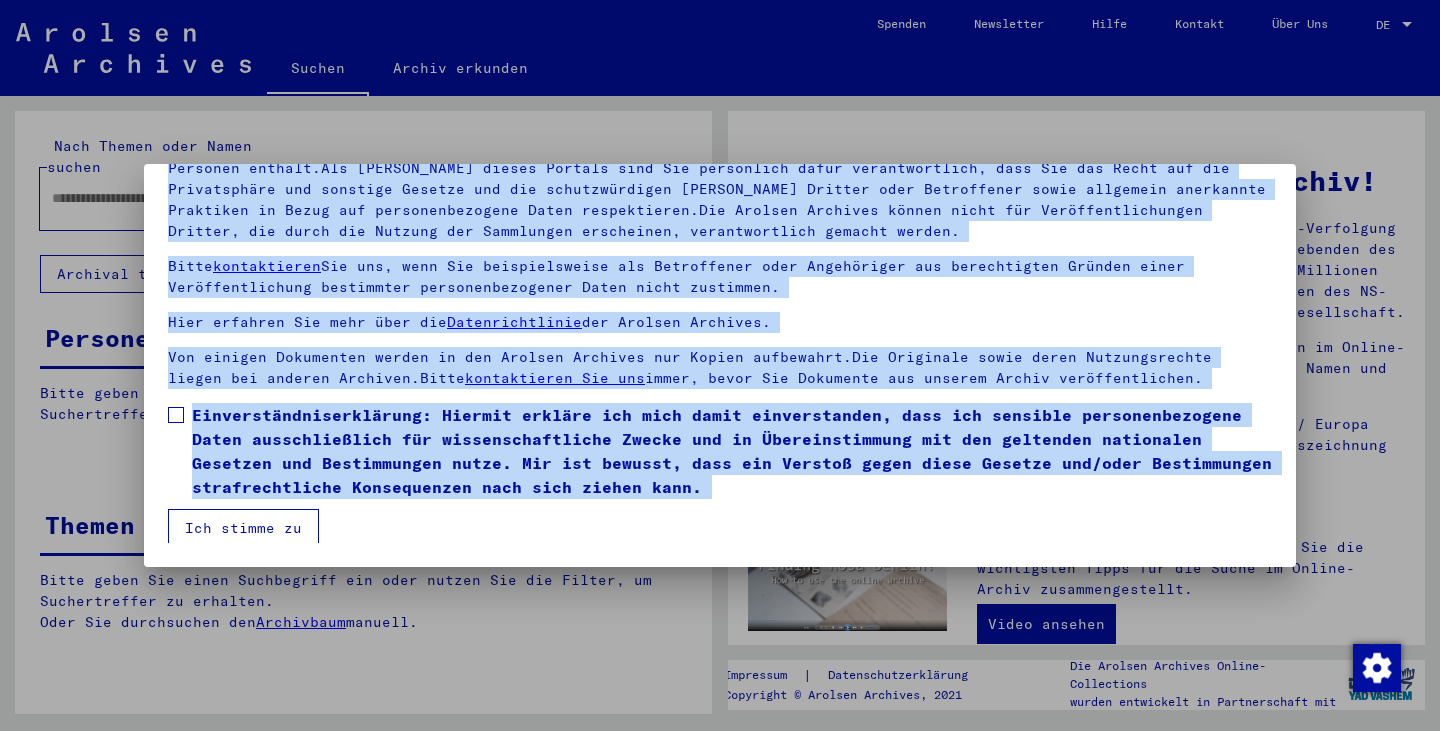drag, startPoint x: 172, startPoint y: 209, endPoint x: 840, endPoint y: 510, distance: 732.6834 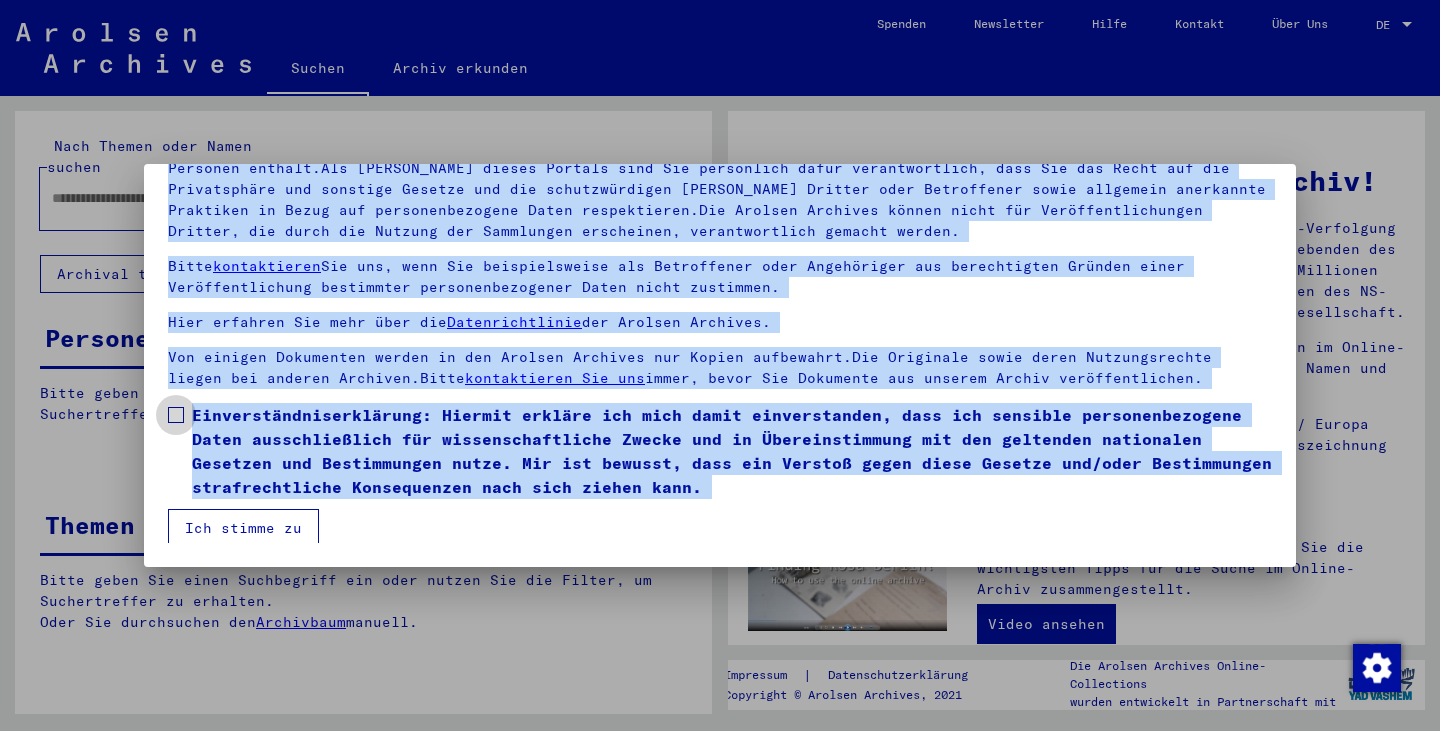 click at bounding box center (176, 415) 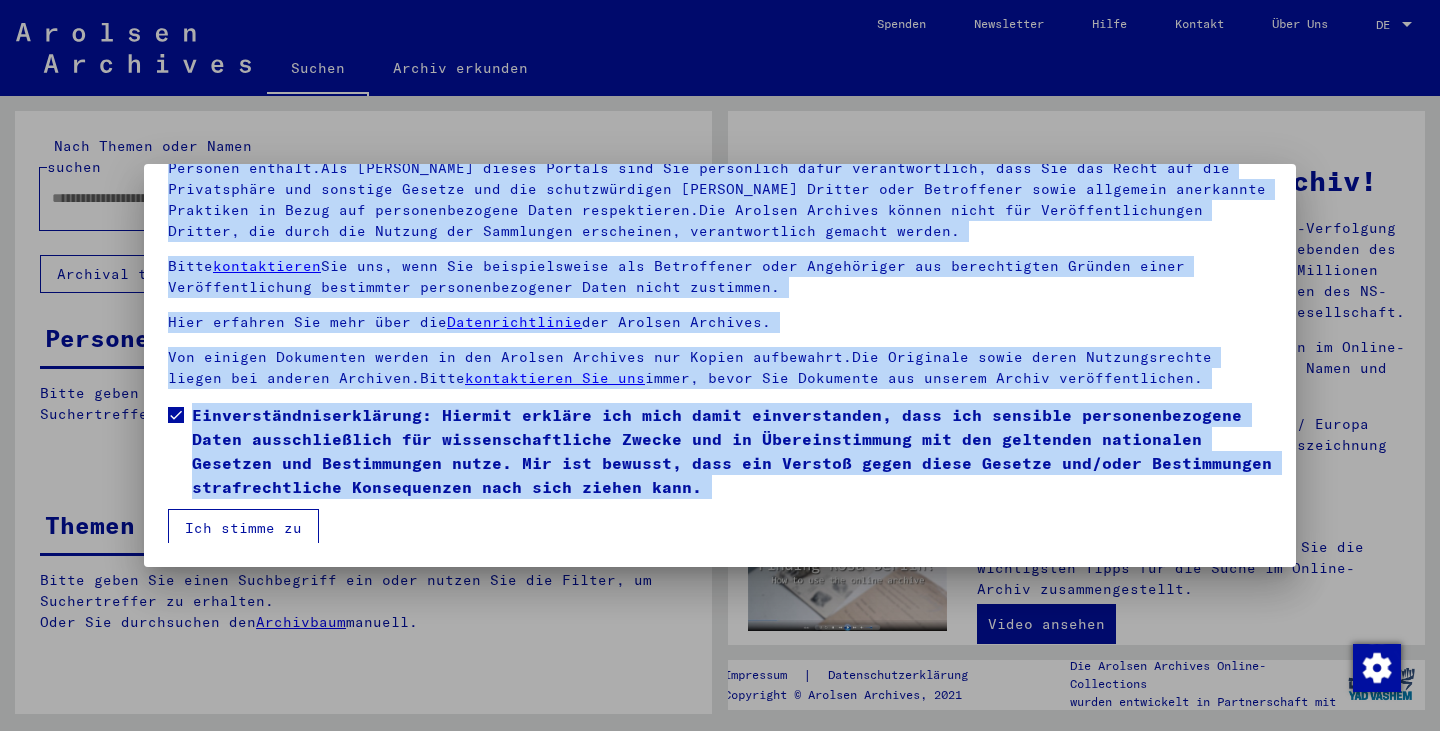 scroll, scrollTop: 4, scrollLeft: 0, axis: vertical 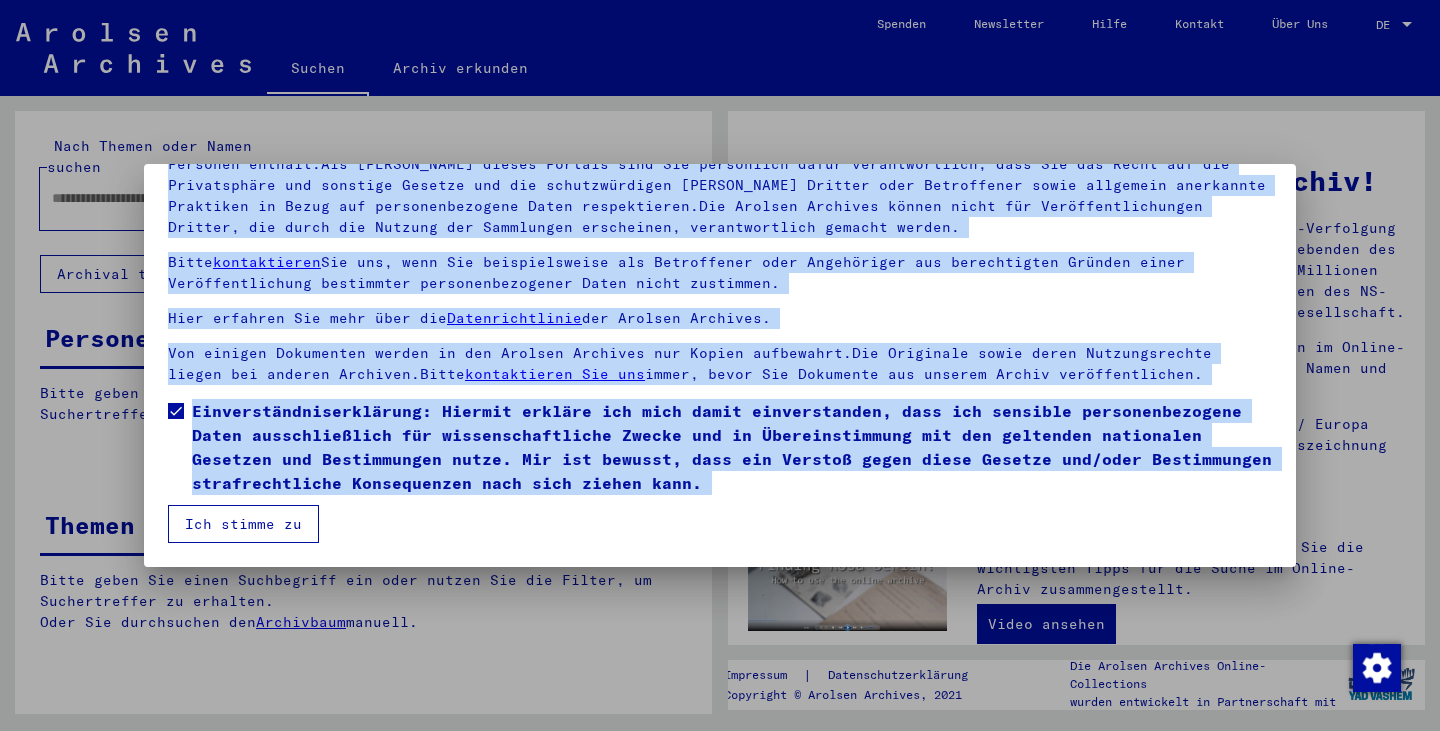 click on "Ich stimme zu" at bounding box center [243, 524] 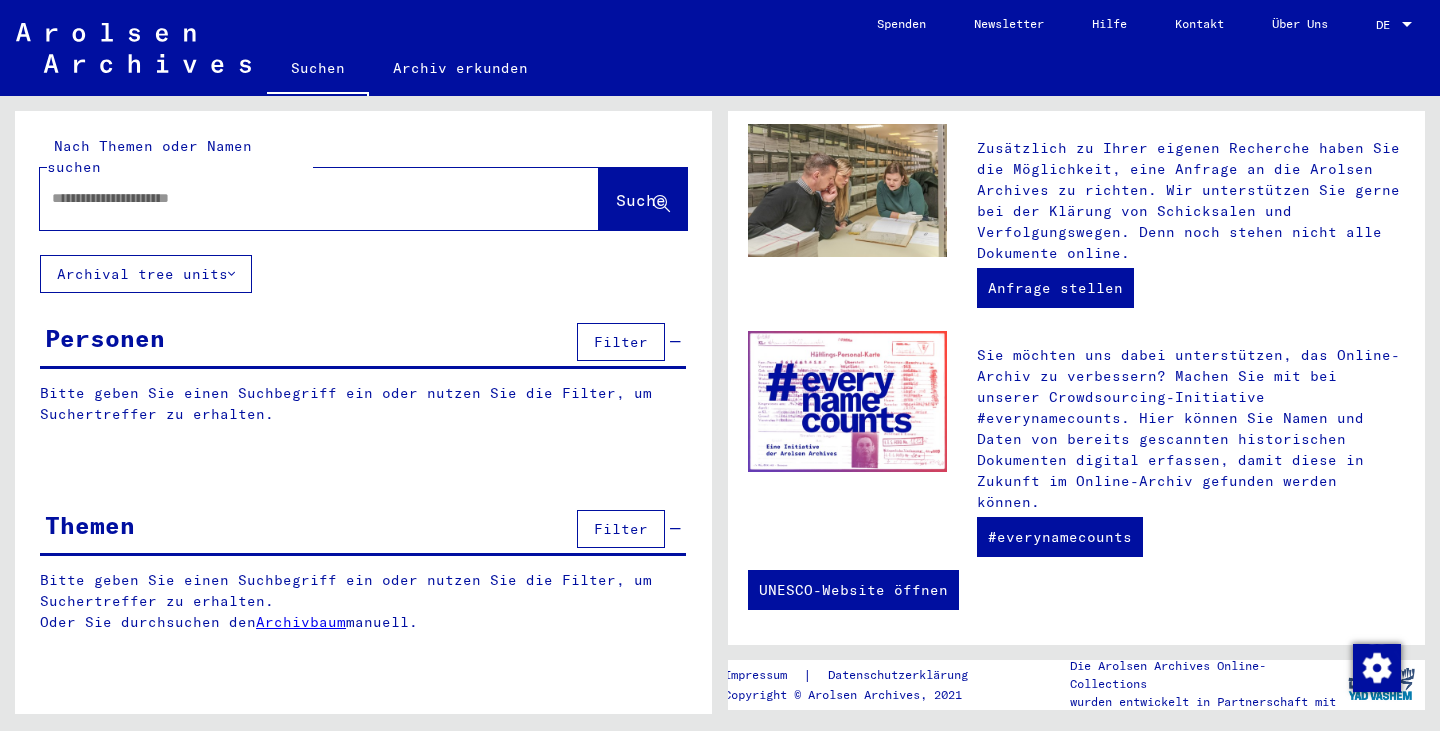 scroll, scrollTop: 758, scrollLeft: 0, axis: vertical 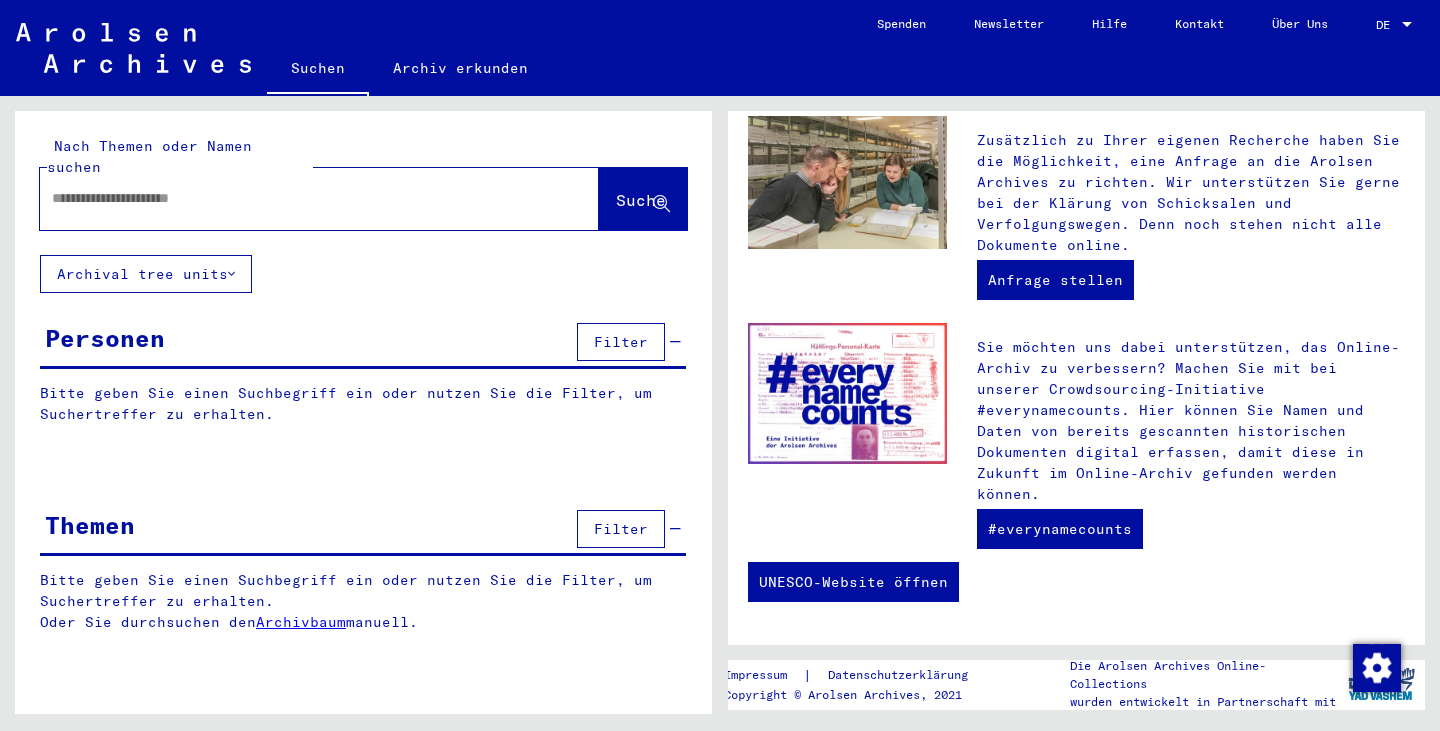 click at bounding box center (295, 198) 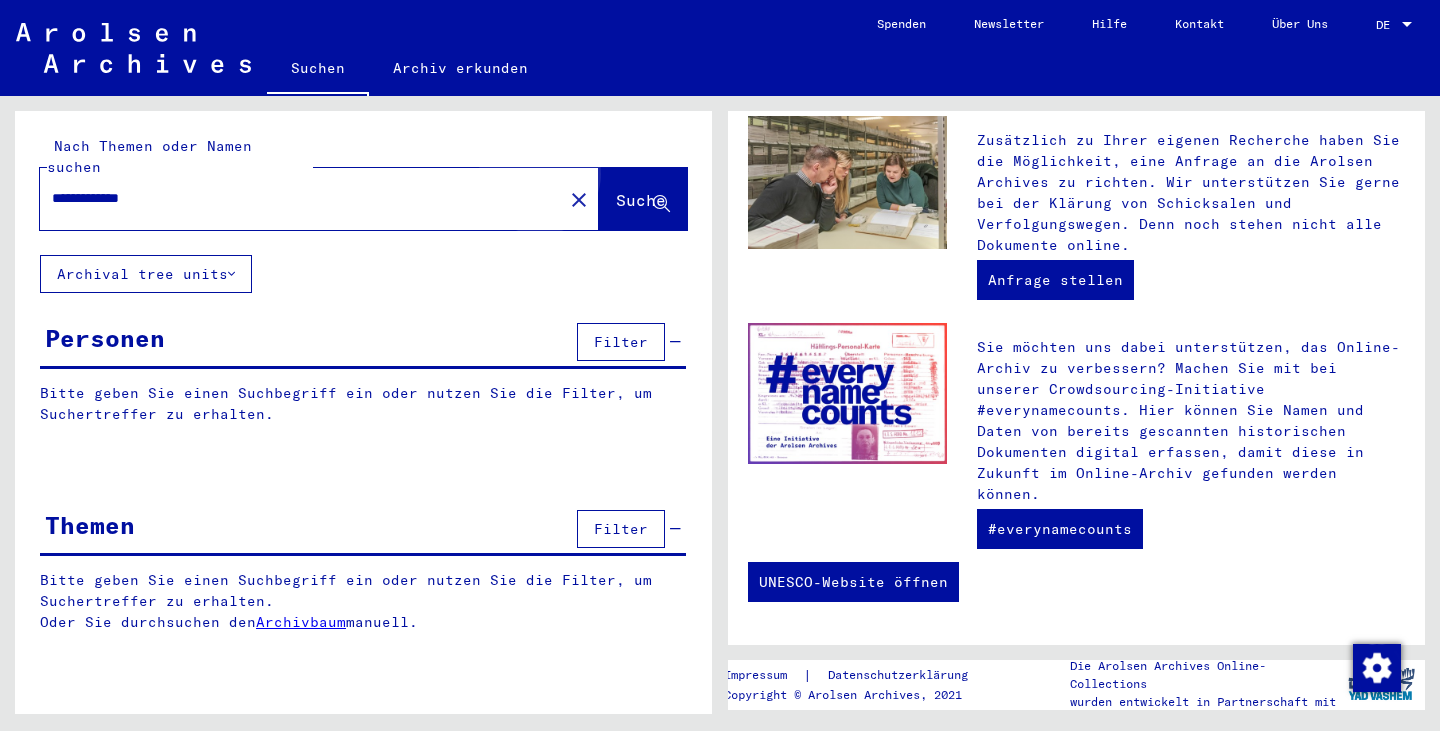 click on "Suche" 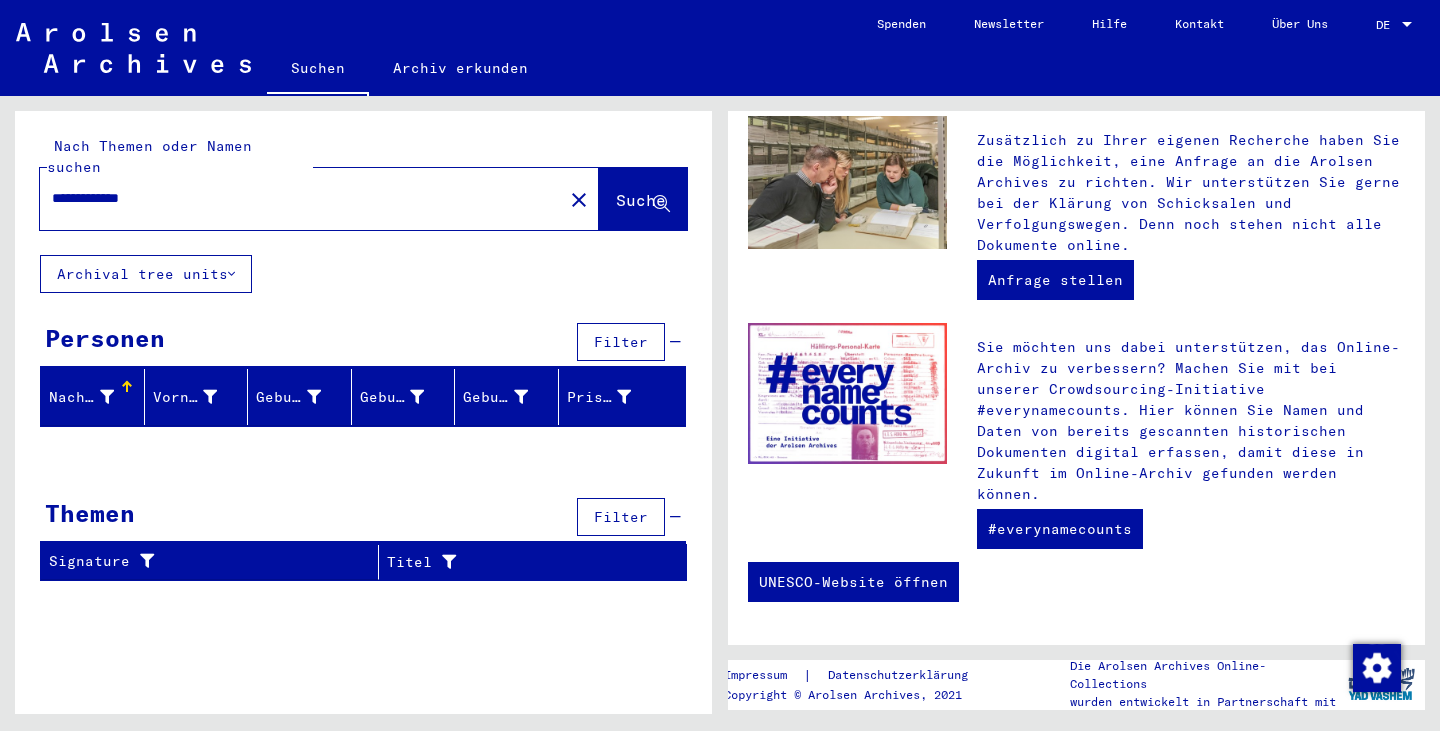 click on "**********" at bounding box center (295, 198) 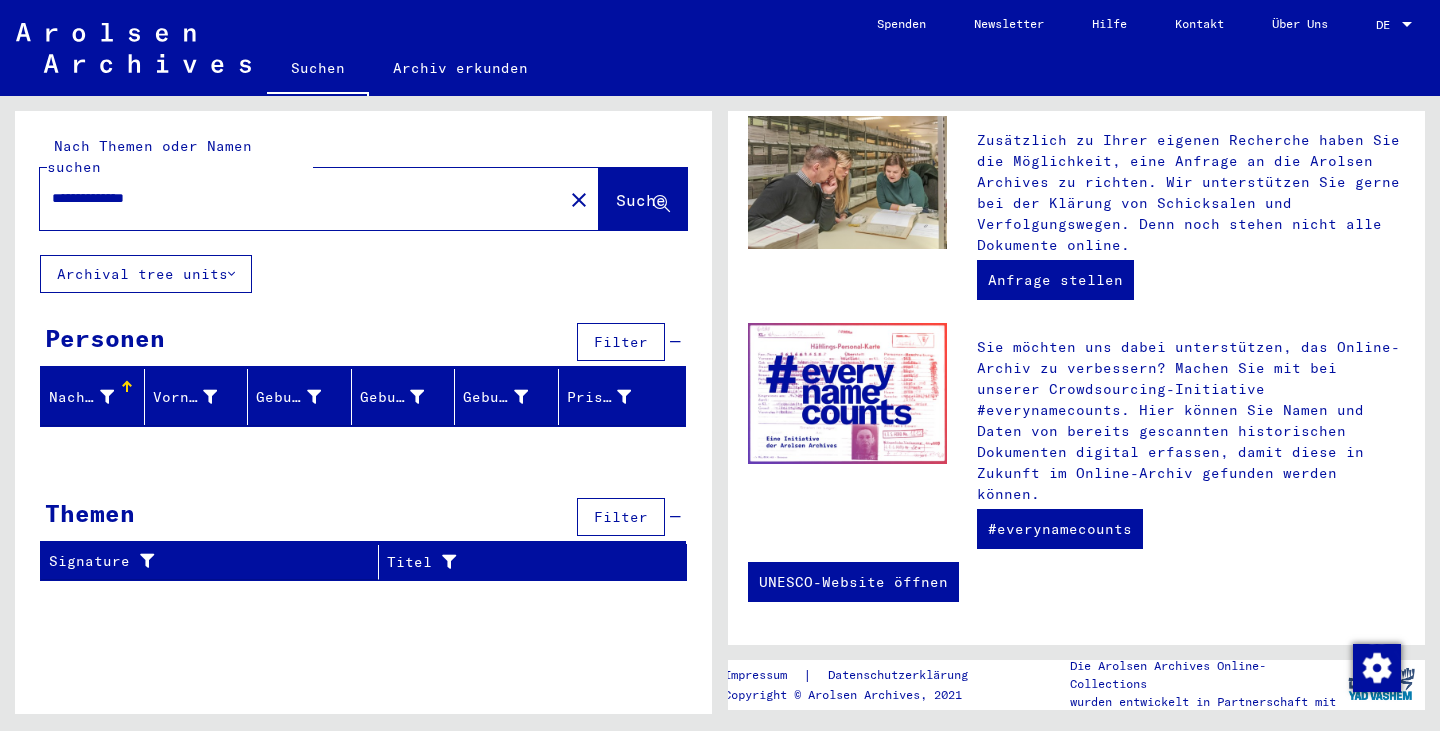 type on "**********" 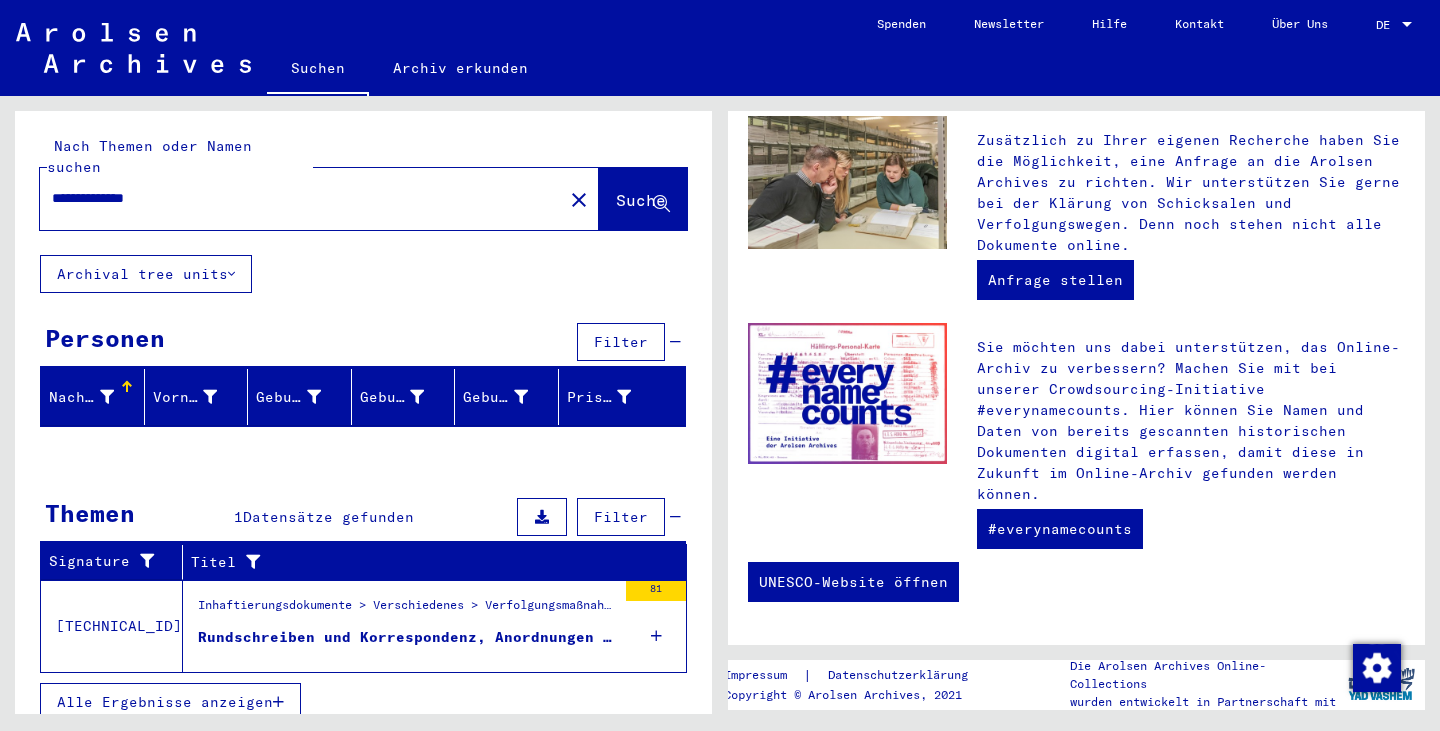 click at bounding box center (656, 636) 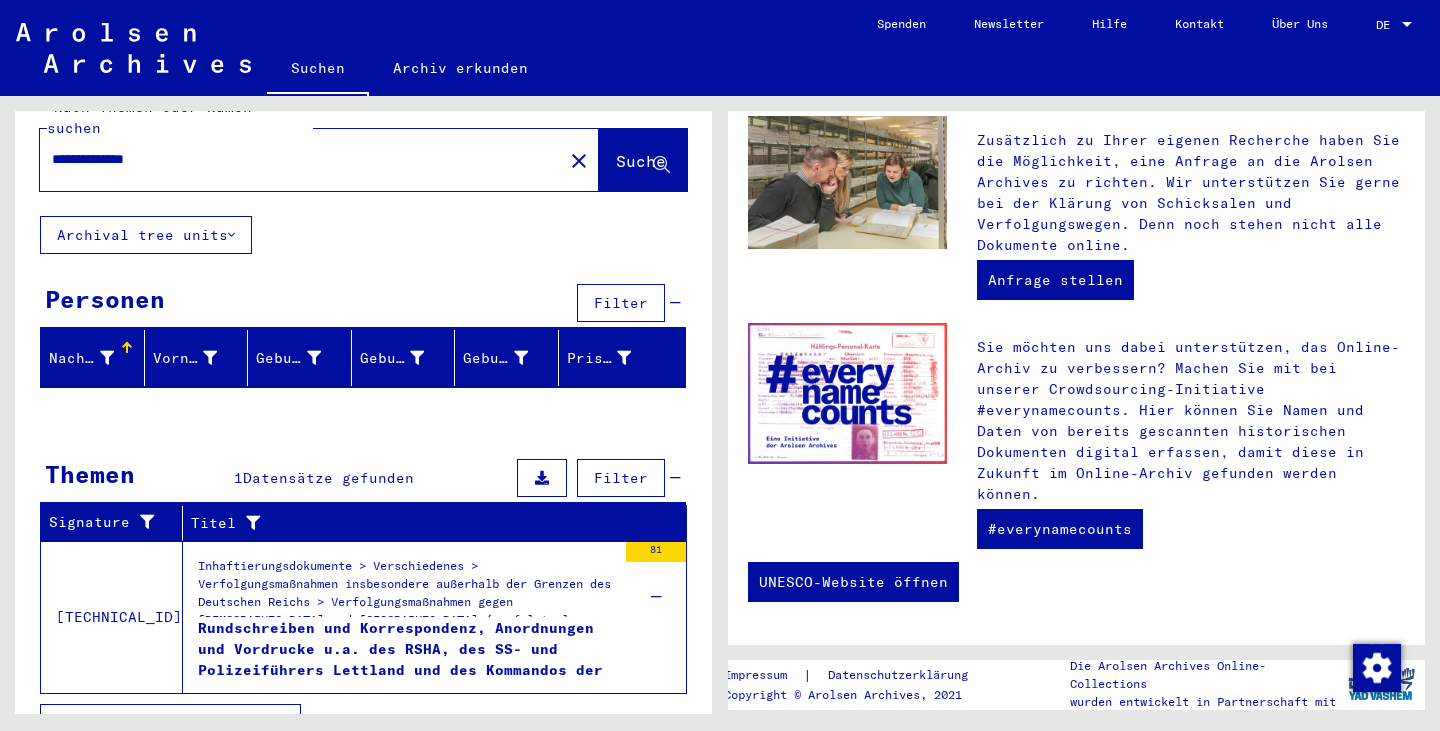 scroll, scrollTop: 57, scrollLeft: 0, axis: vertical 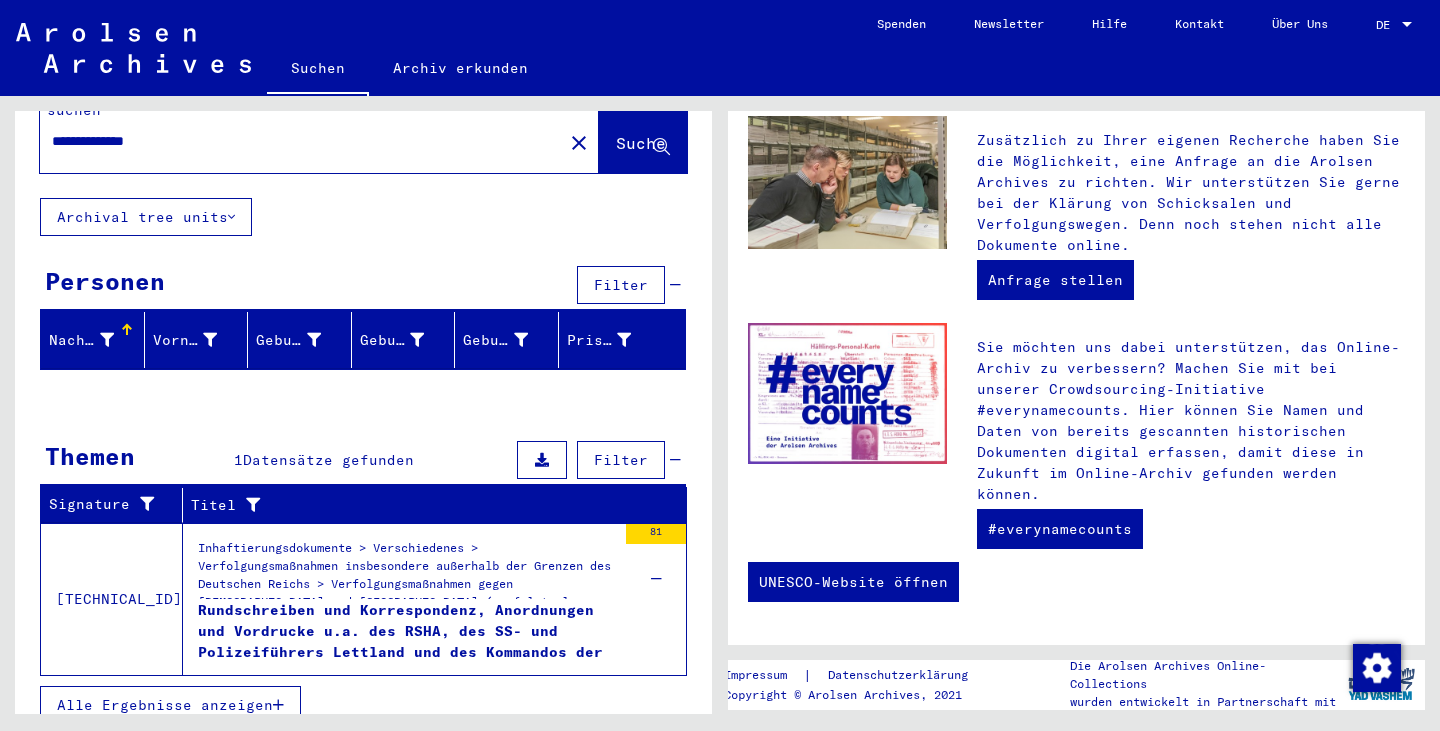 click on "Inhaftierungsdokumente > Verschiedenes > Verfolgungsmaßnahmen insbesondere außerhalb der Grenzen des Deutschen Reichs > Verfolgungsmaßnahmen gegen [DEMOGRAPHIC_DATA] und [GEOGRAPHIC_DATA] (verfolgt als "Zigeuner") > Rundschreiben, Anordnungen und Vordrucke betr. Registrierung, Verfolgung      und Deportation von als „Zigeunern“ klassifizierten Personen ([DEMOGRAPHIC_DATA] und      [GEOGRAPHIC_DATA]) ([DATE]-[DATE]); Publikationen, Urteilsspruch und Berichte von      Überlebenden des Lagers Lackenbach (Sinti und [GEOGRAPHIC_DATA]) ([DATE]-[DATE])" at bounding box center [407, 569] 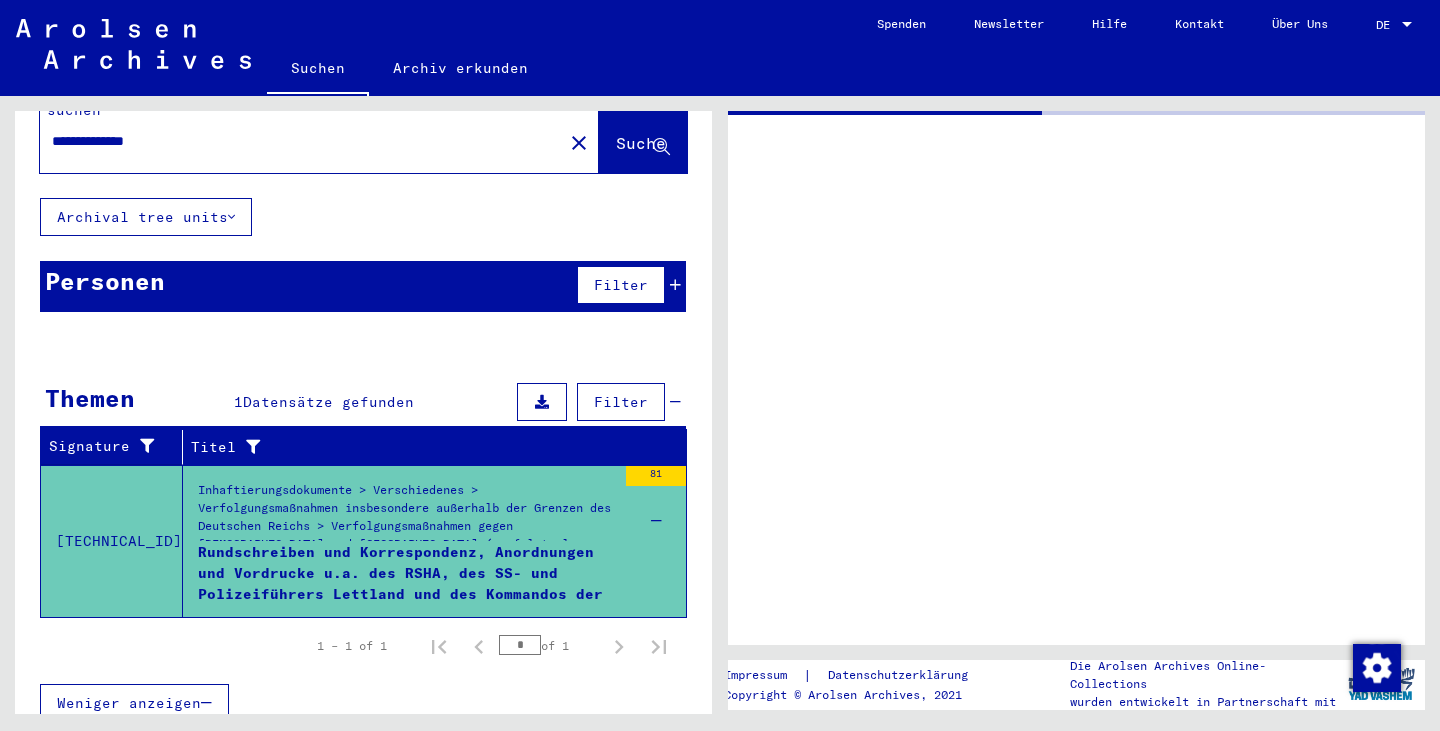 scroll, scrollTop: 0, scrollLeft: 0, axis: both 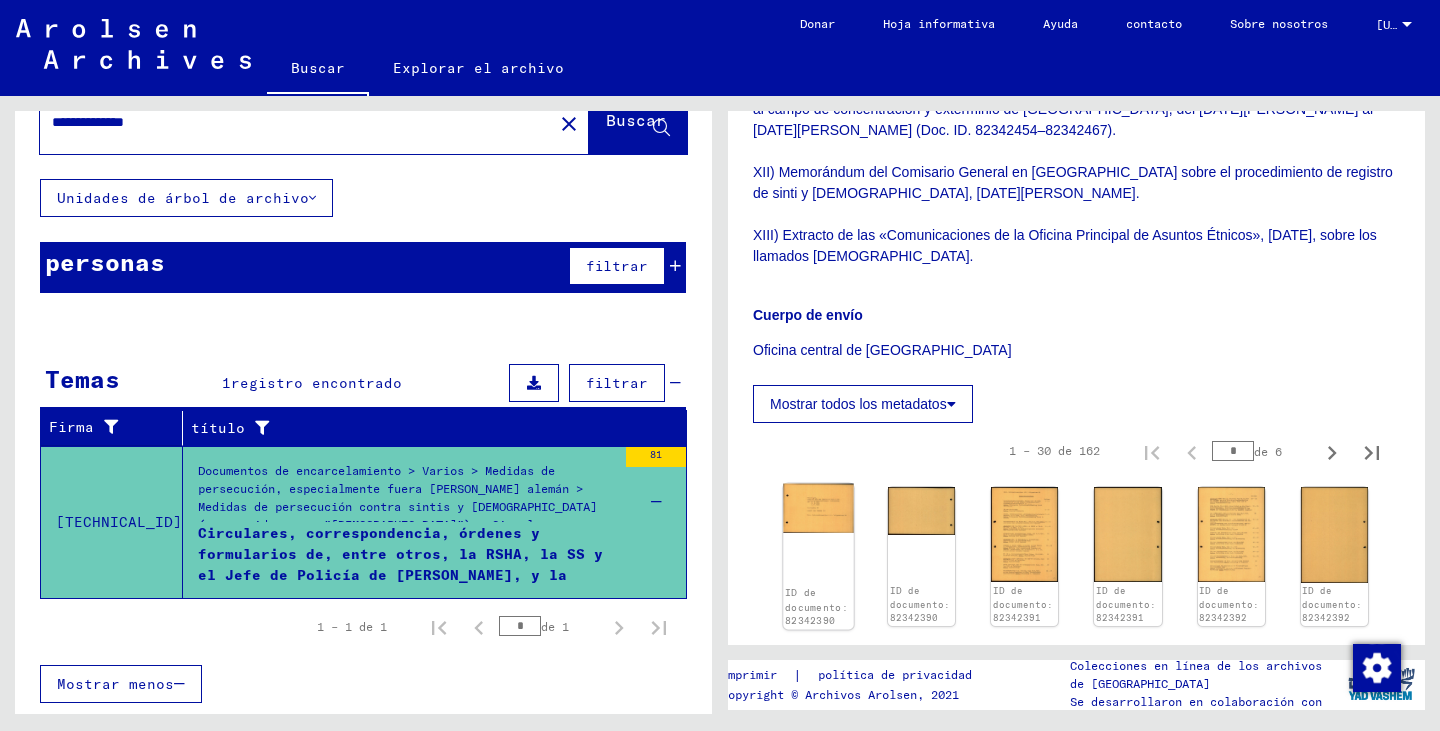 click 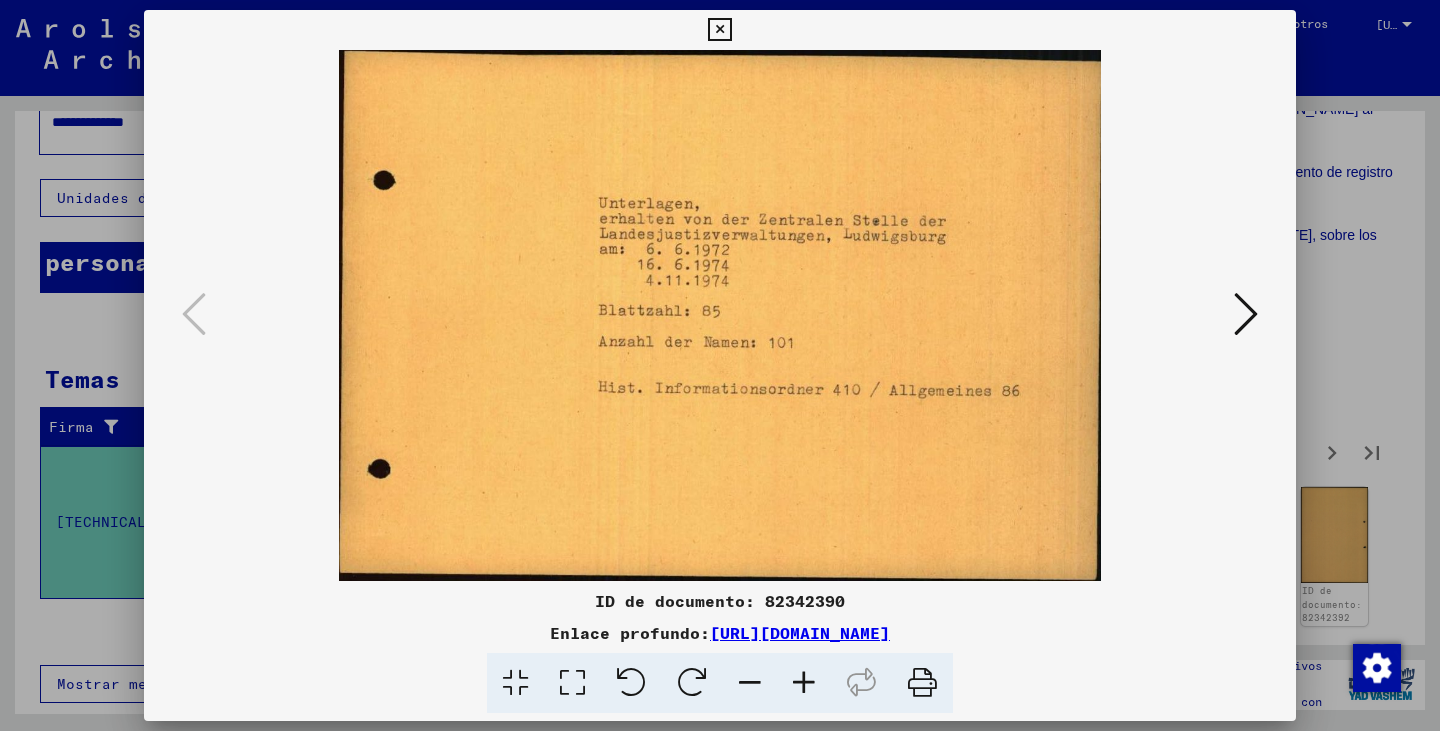 drag, startPoint x: 617, startPoint y: 212, endPoint x: 447, endPoint y: 308, distance: 195.2332 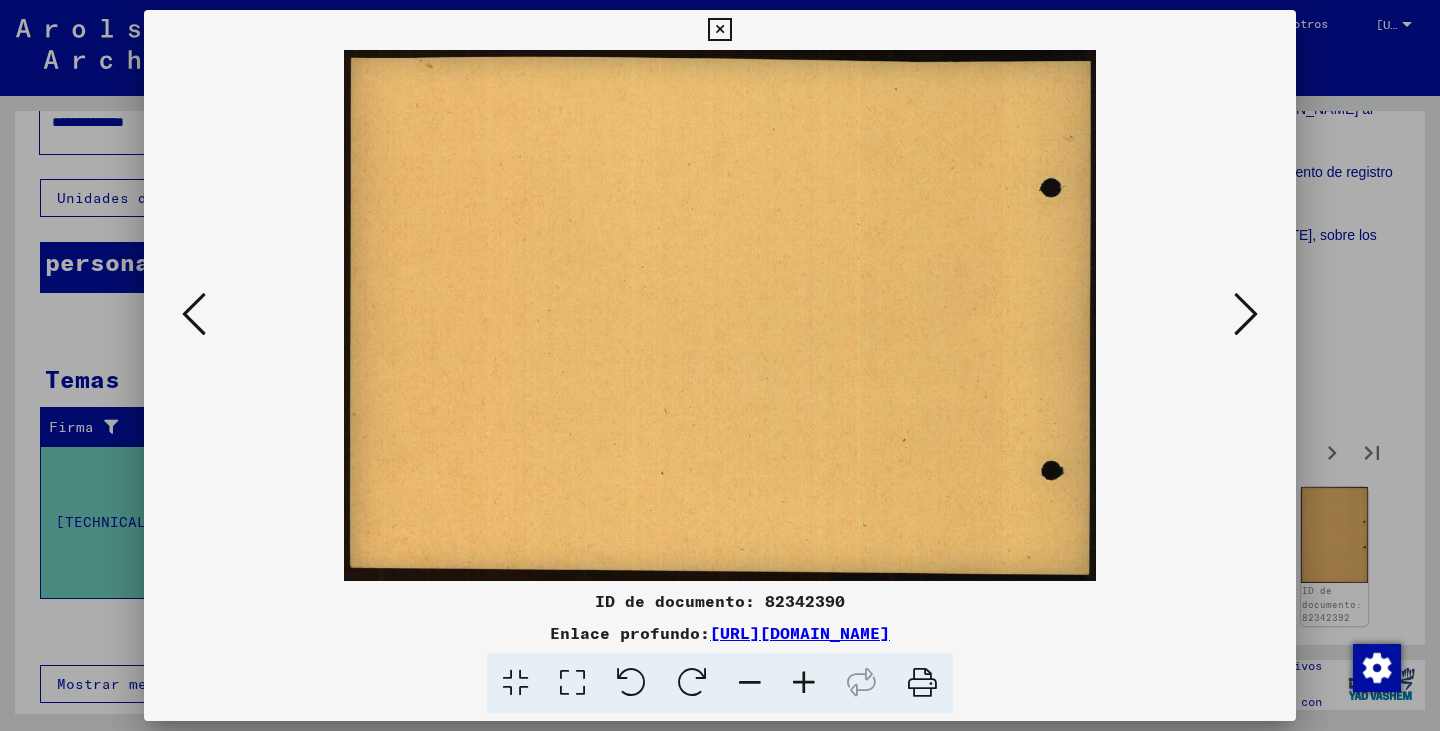 click at bounding box center [1246, 314] 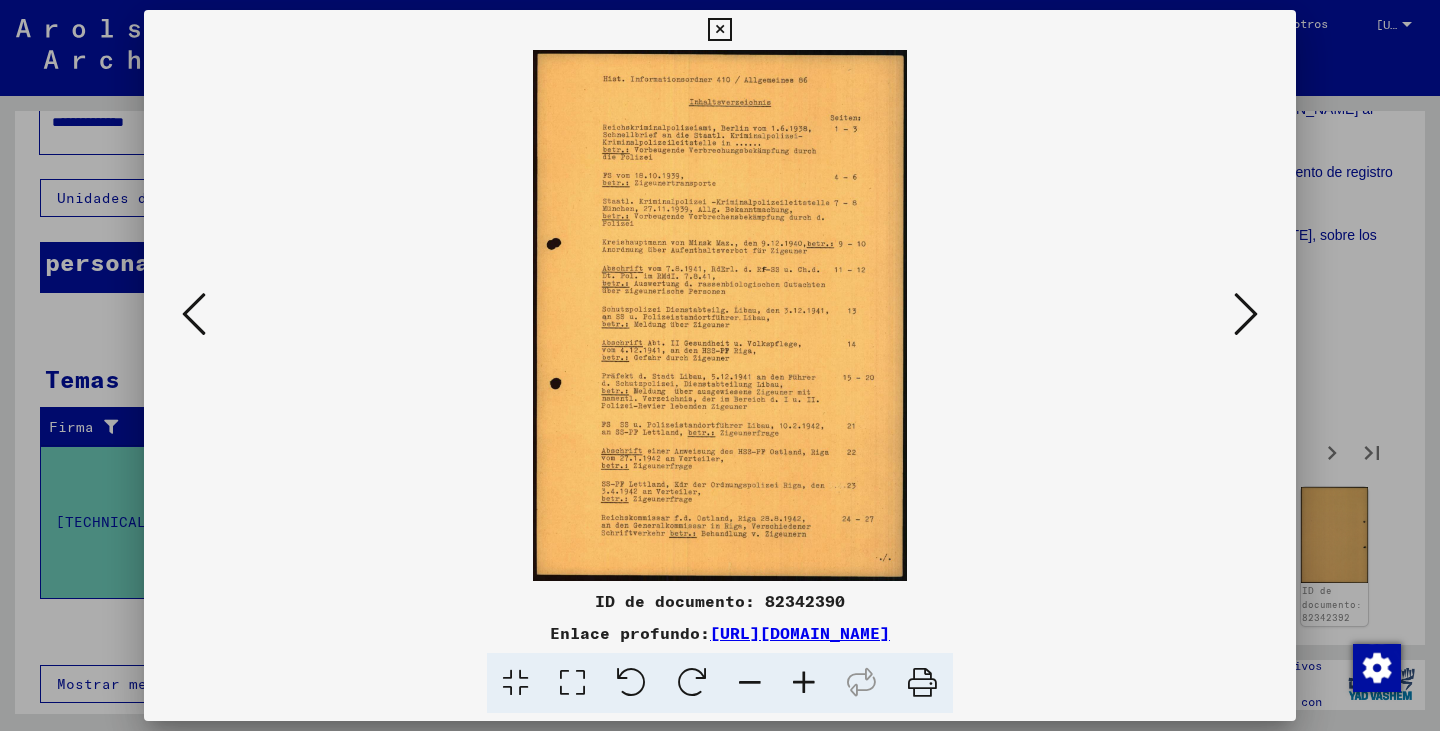 click at bounding box center (720, 315) 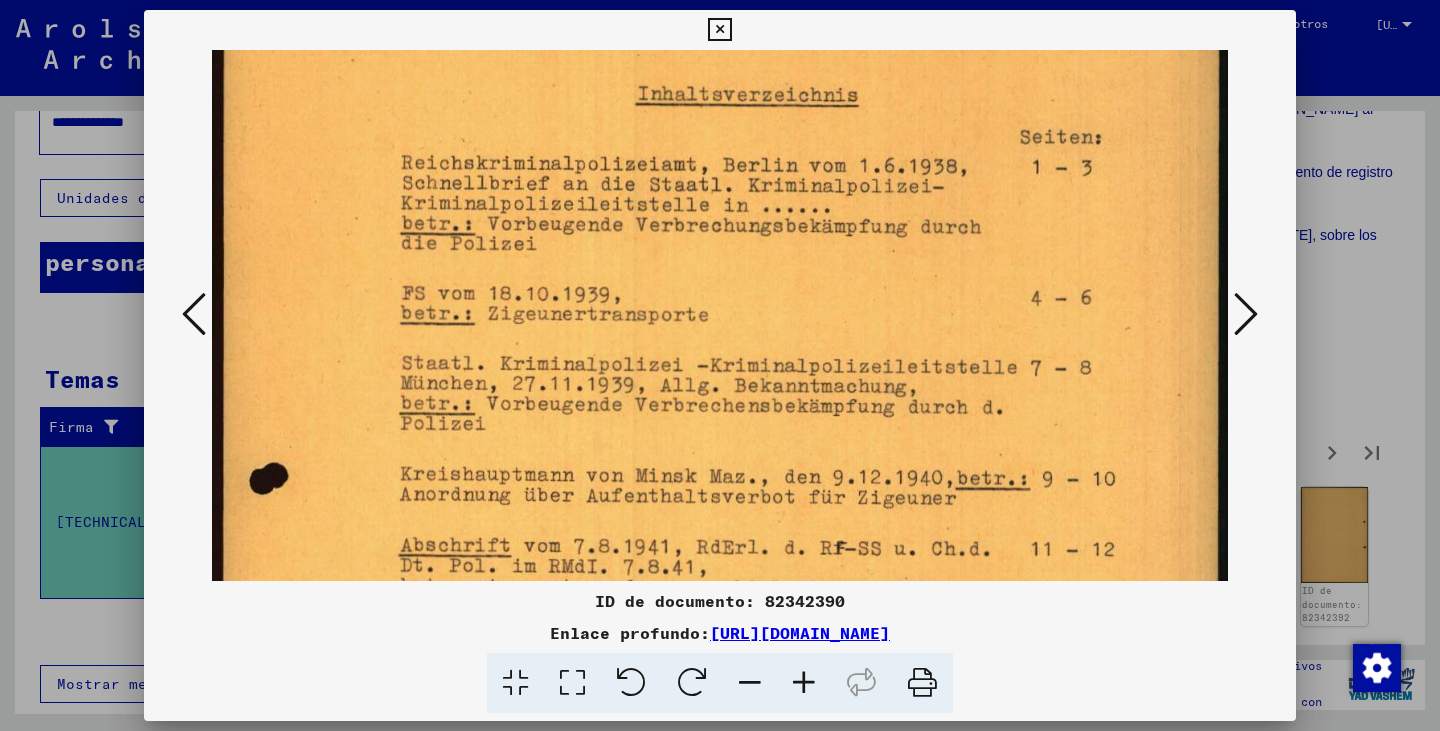 drag, startPoint x: 970, startPoint y: 392, endPoint x: 950, endPoint y: 313, distance: 81.49233 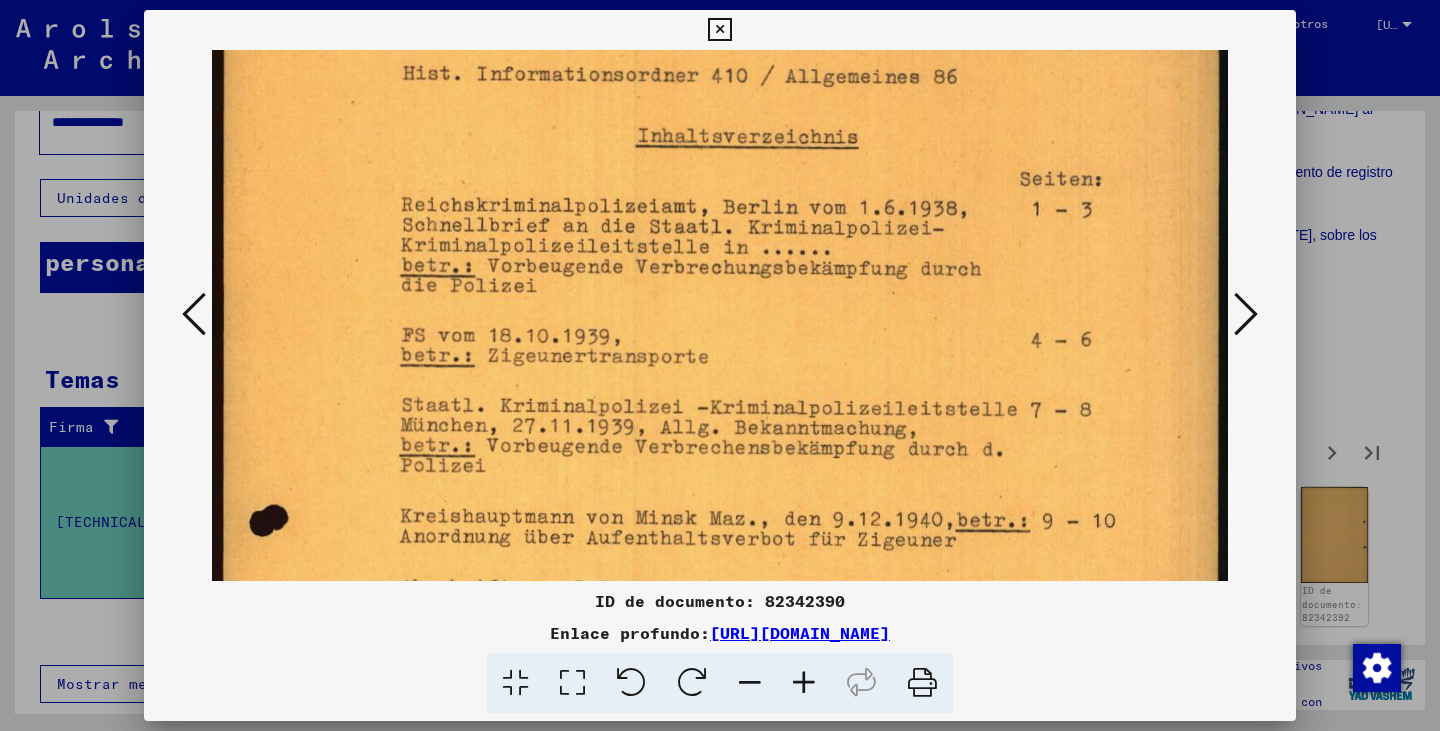 scroll, scrollTop: 62, scrollLeft: 0, axis: vertical 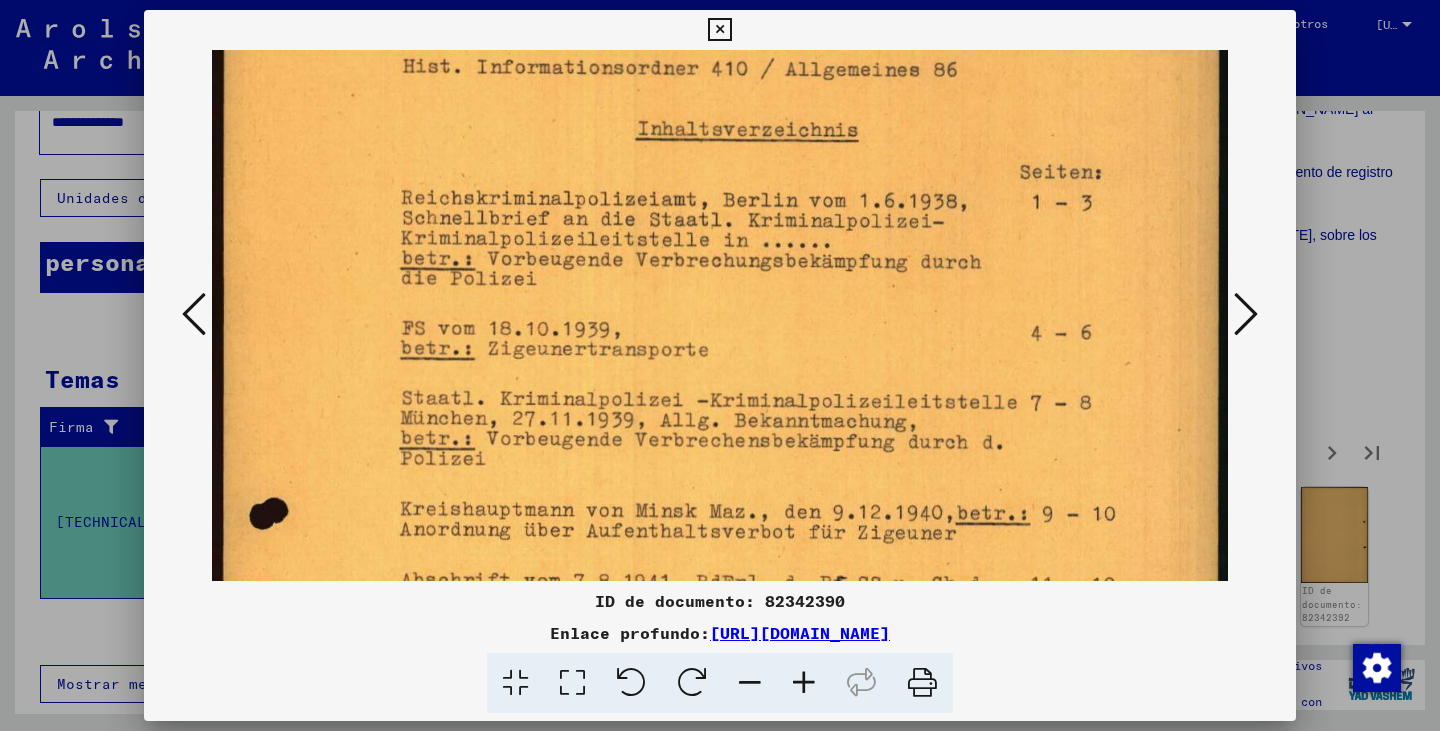 drag, startPoint x: 844, startPoint y: 241, endPoint x: 827, endPoint y: 361, distance: 121.19818 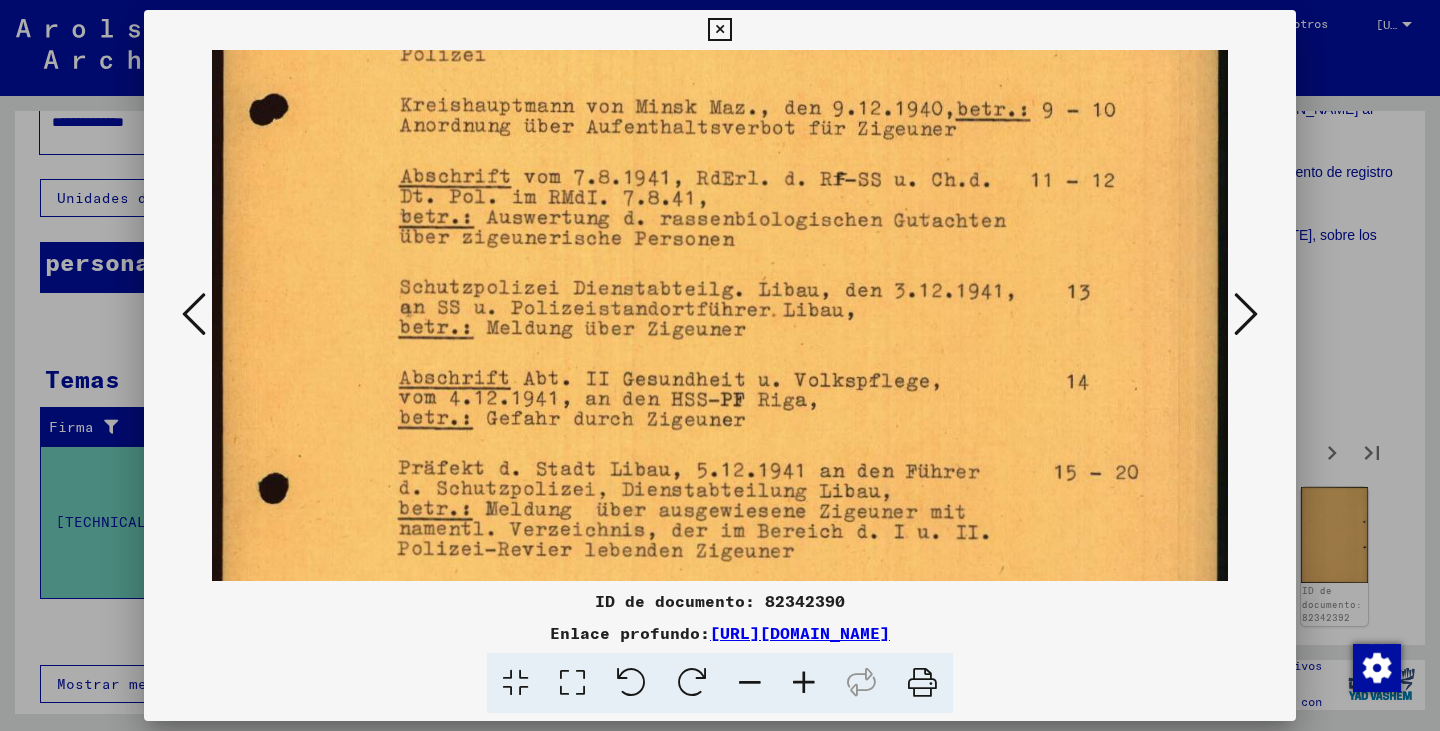 drag, startPoint x: 679, startPoint y: 294, endPoint x: 348, endPoint y: 39, distance: 417.8349 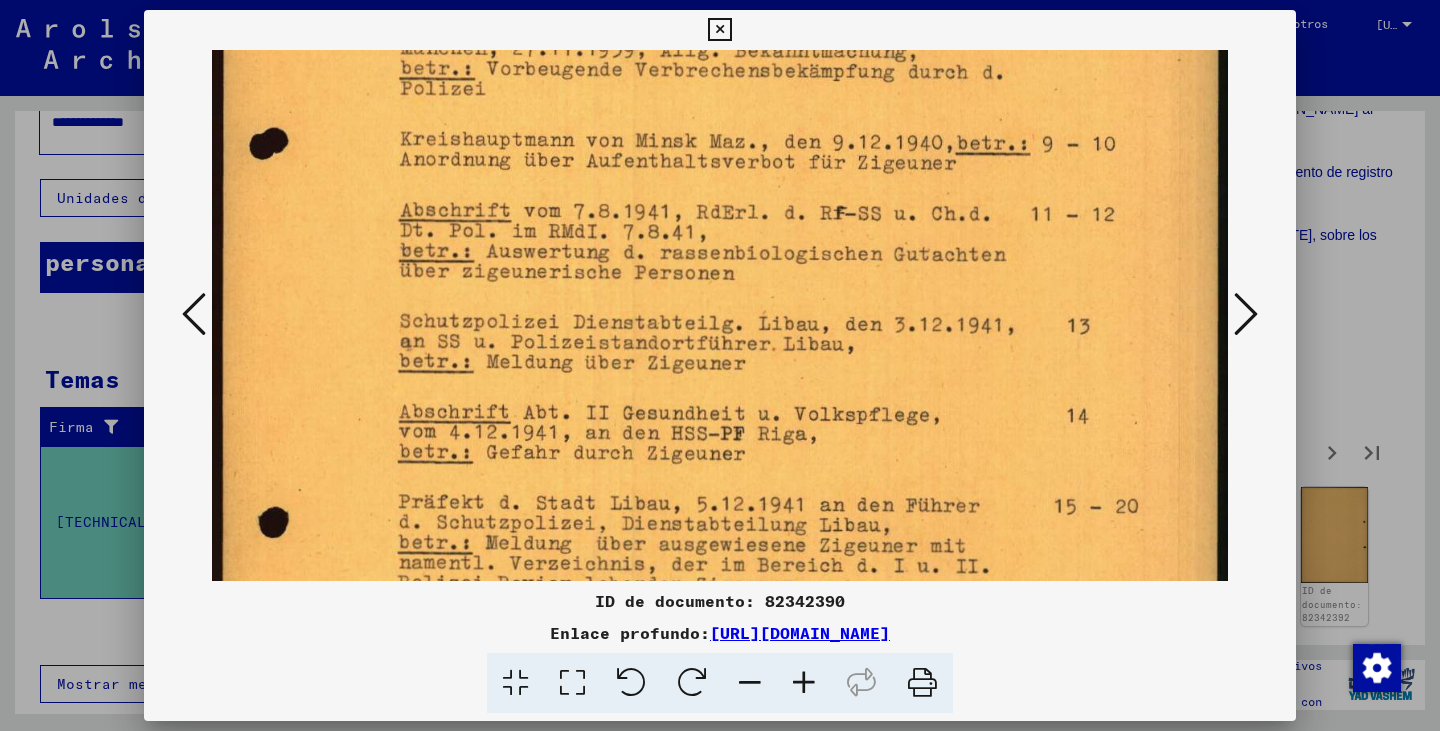 drag, startPoint x: 297, startPoint y: 34, endPoint x: 324, endPoint y: 25, distance: 28.460499 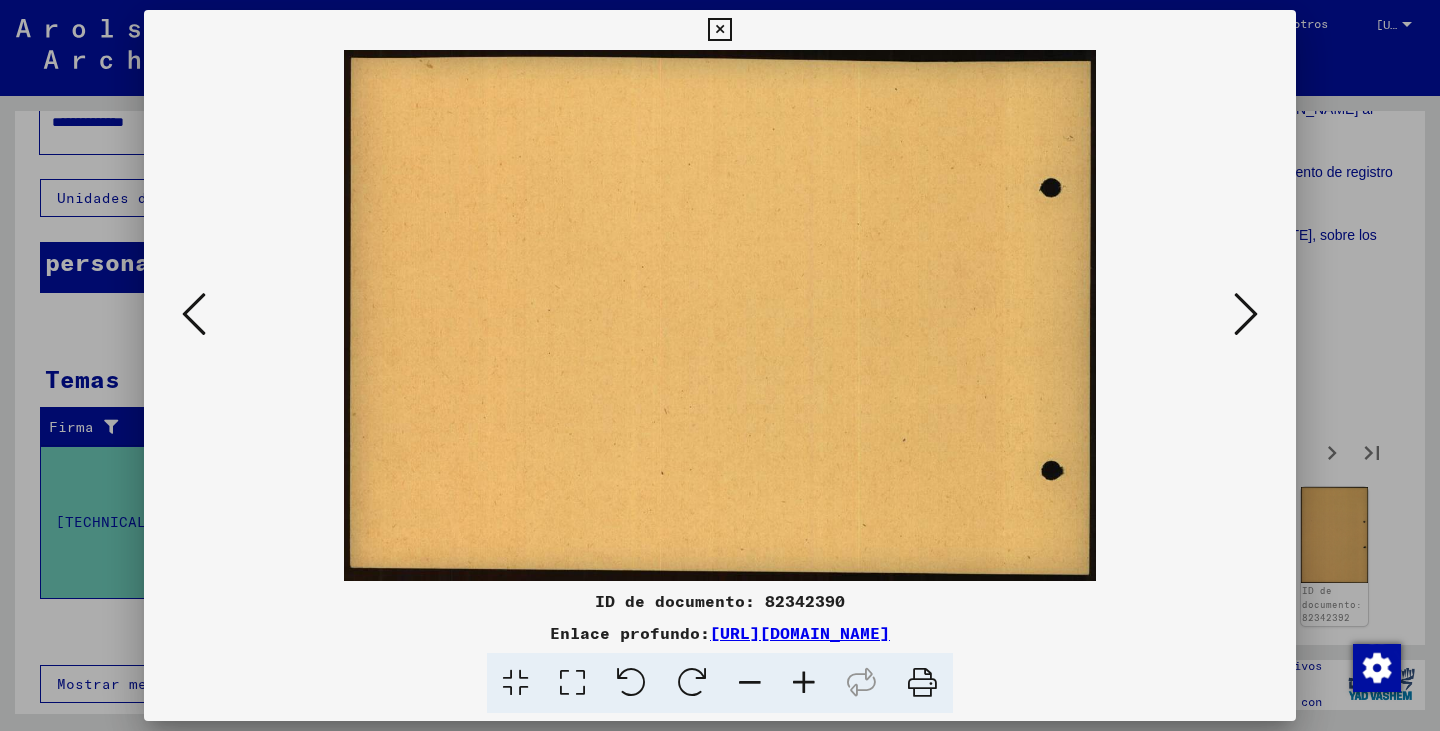 click at bounding box center (719, 30) 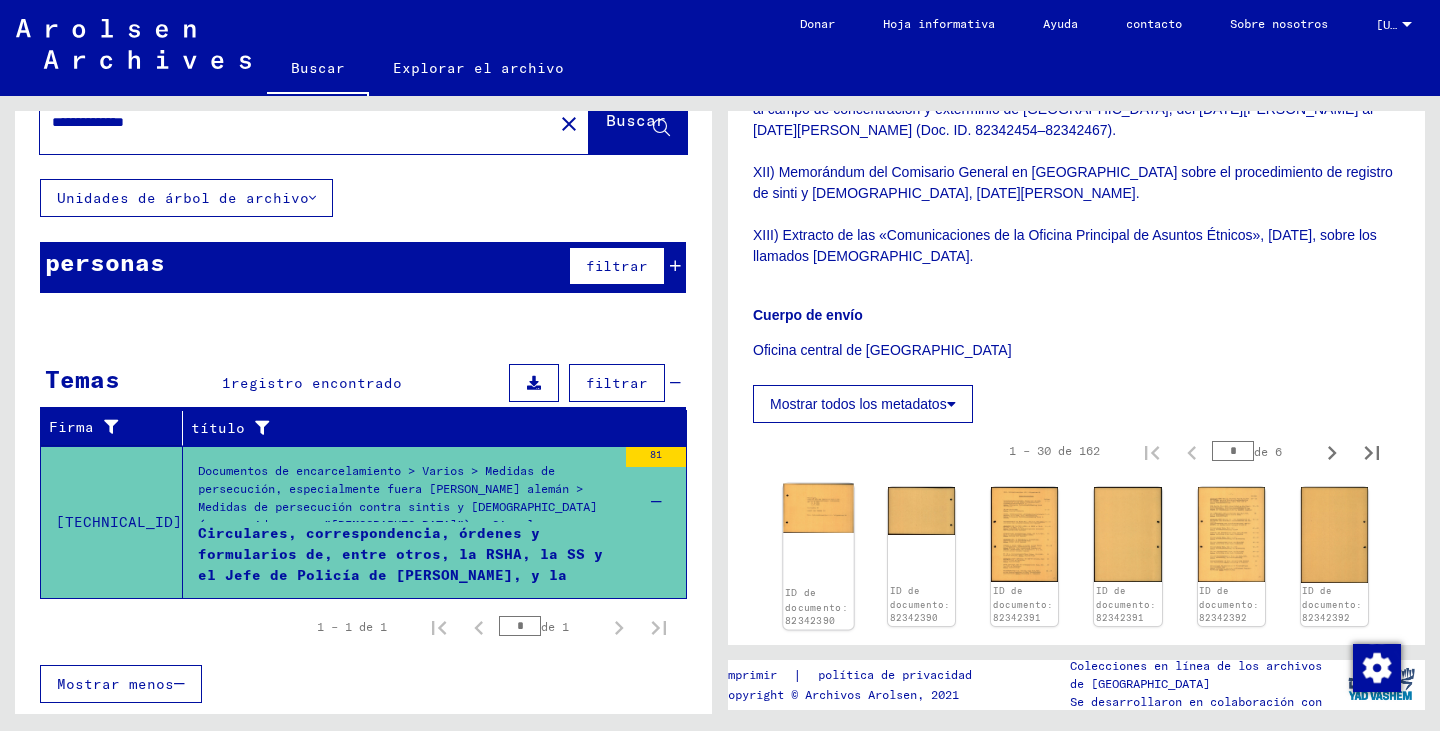 click 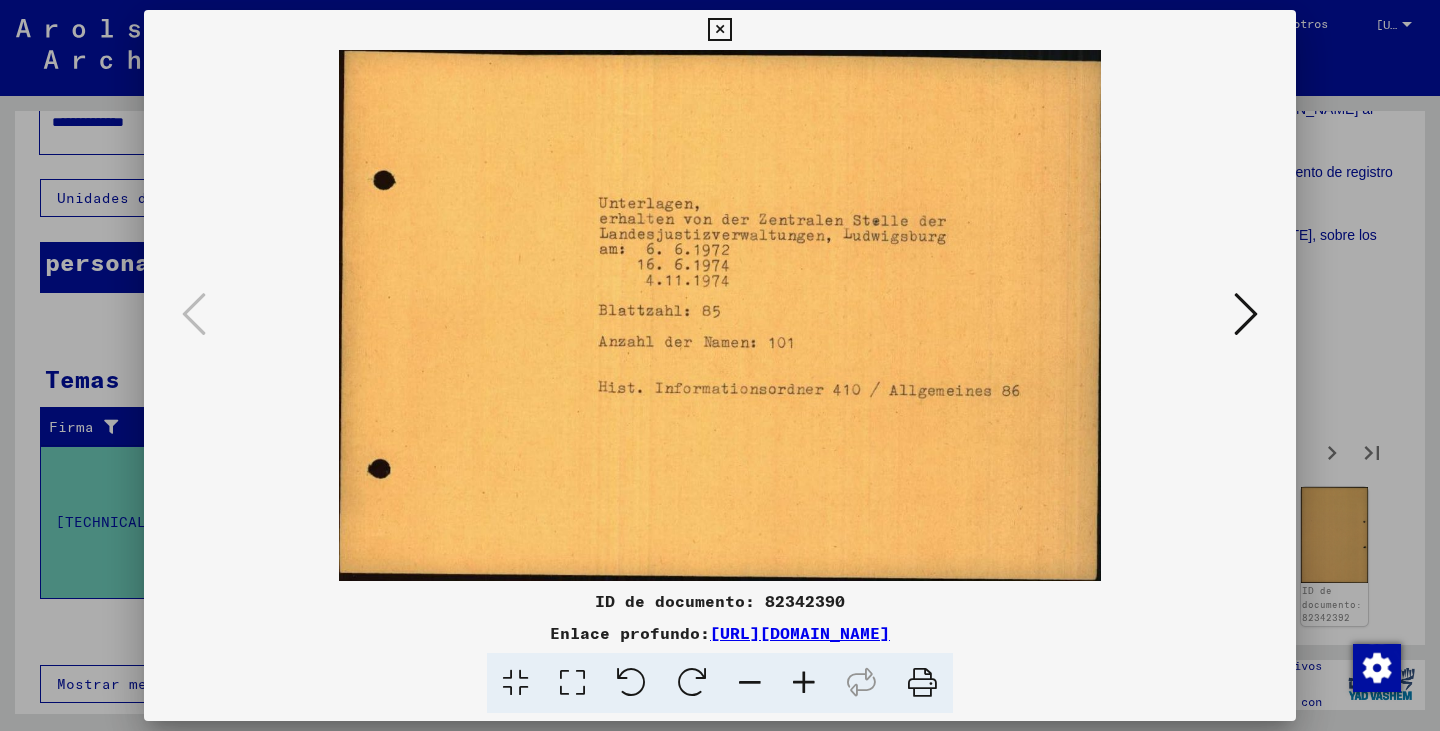 click at bounding box center (1246, 314) 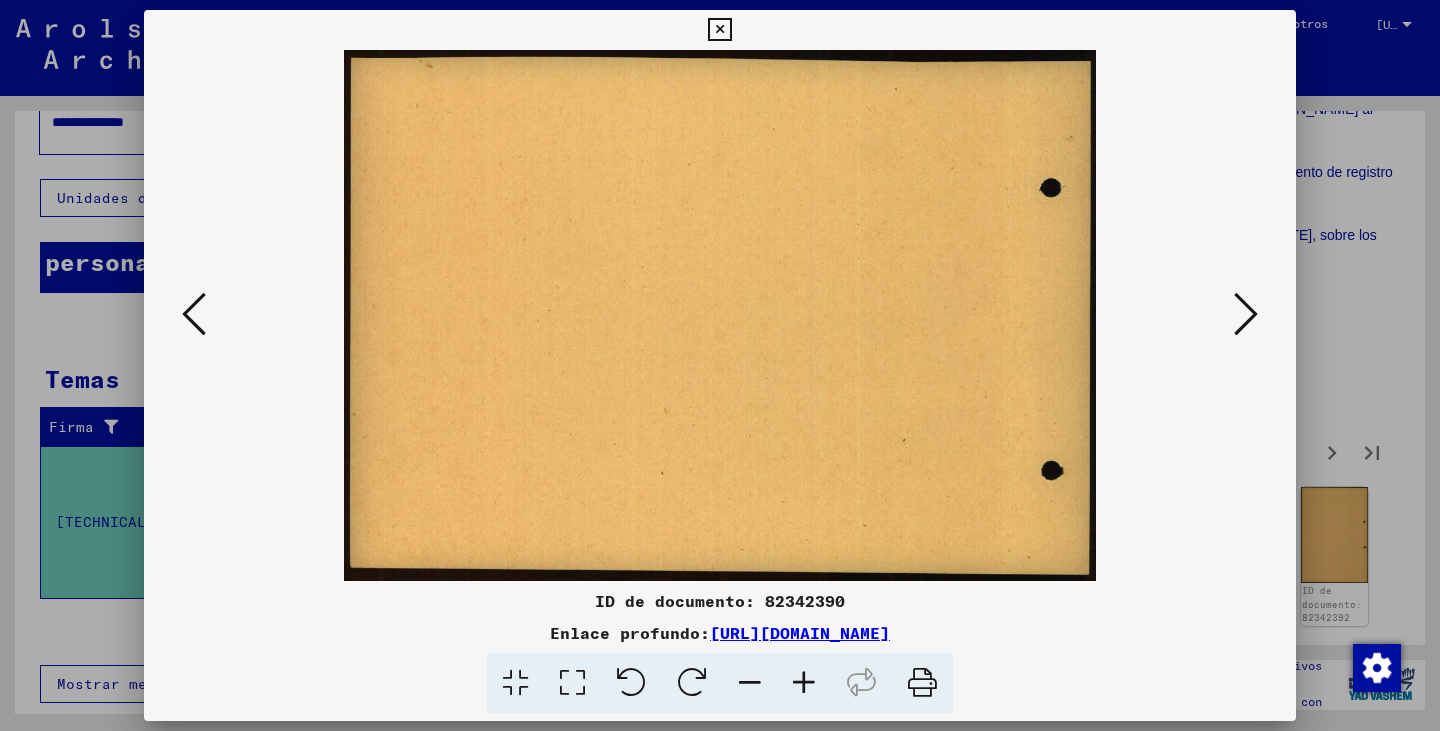 click at bounding box center (1246, 314) 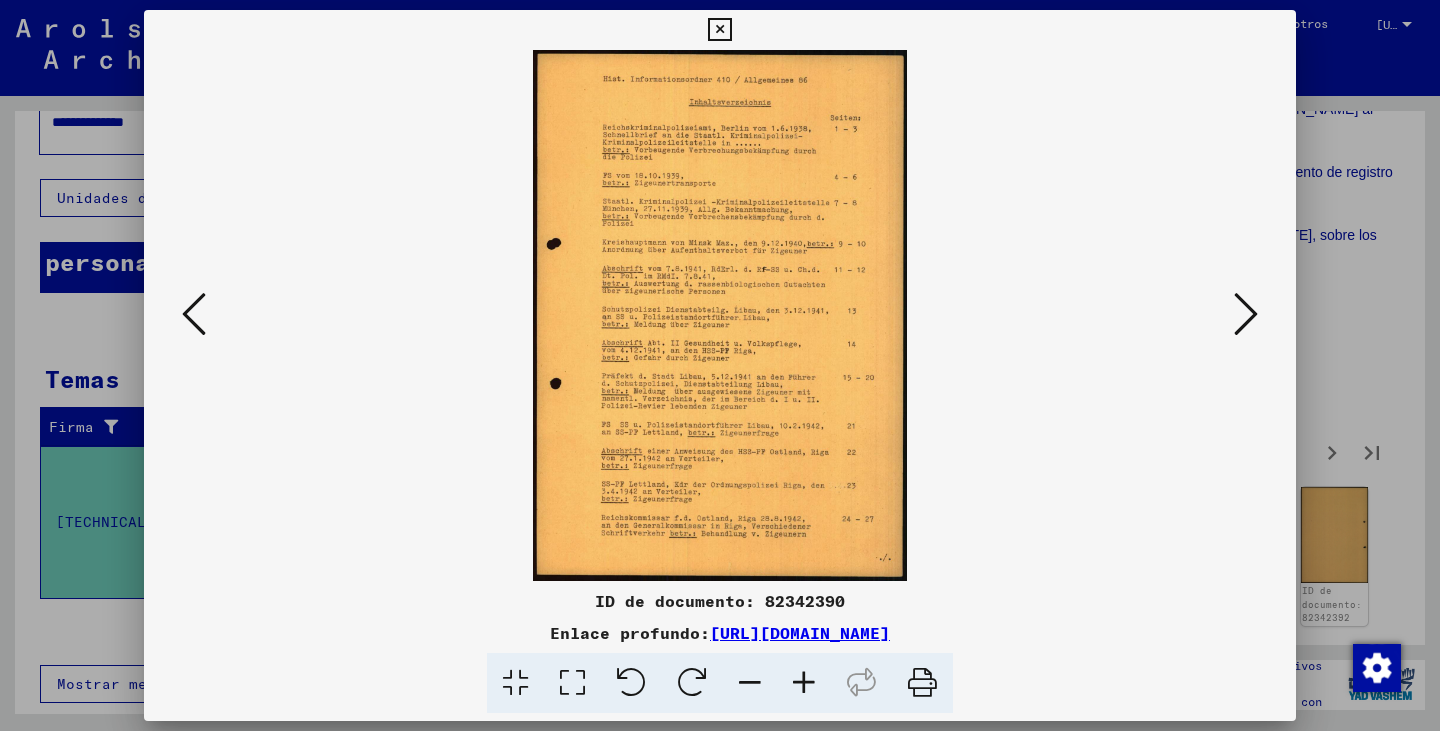 click at bounding box center [1246, 314] 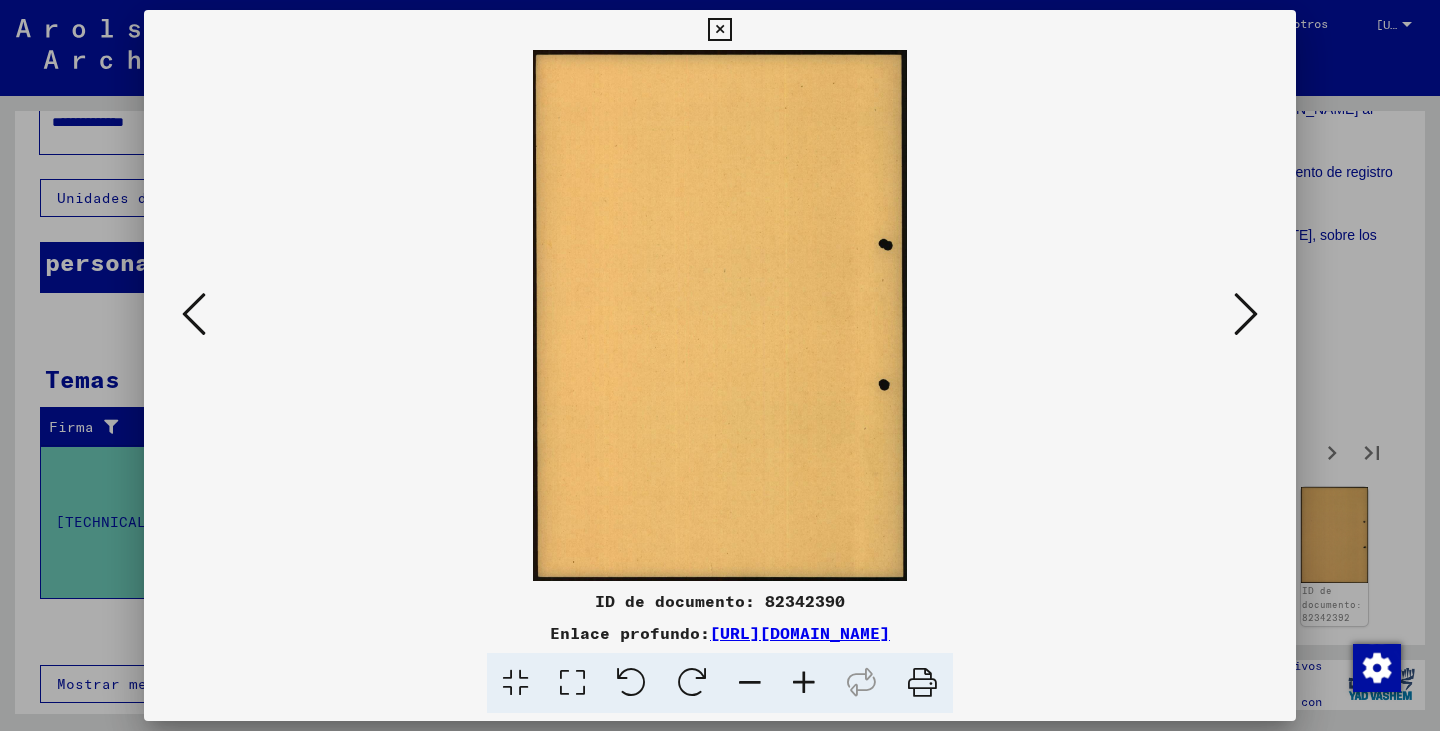 click at bounding box center [1246, 314] 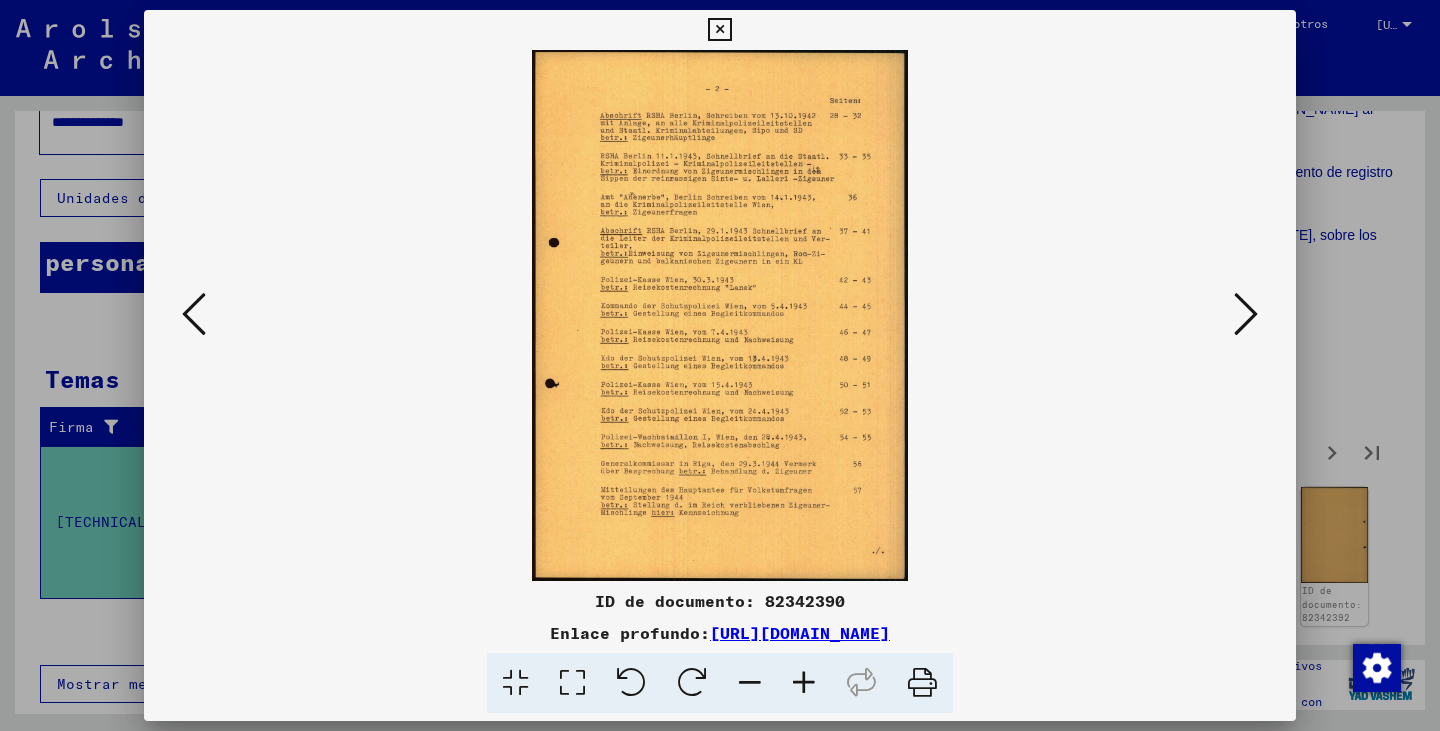 click at bounding box center (1246, 314) 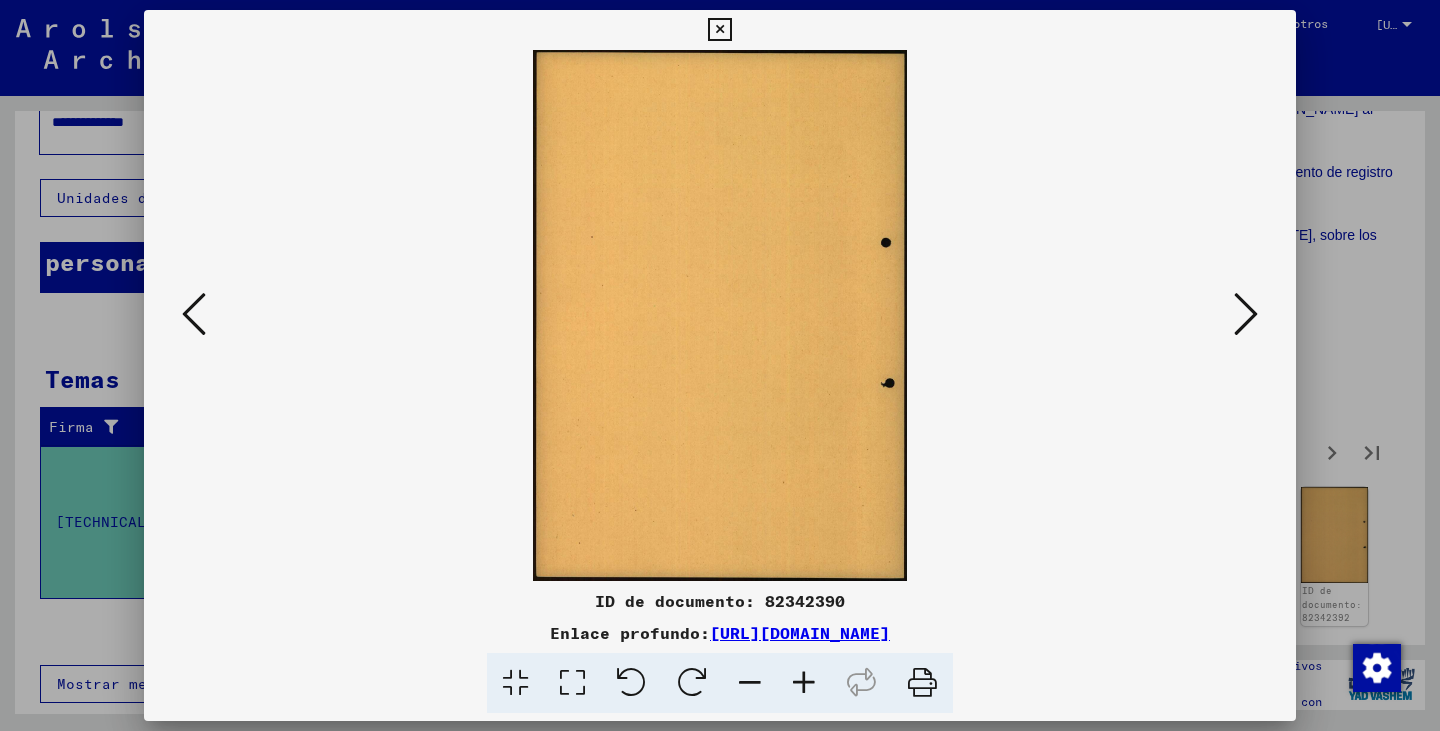 click at bounding box center [1246, 314] 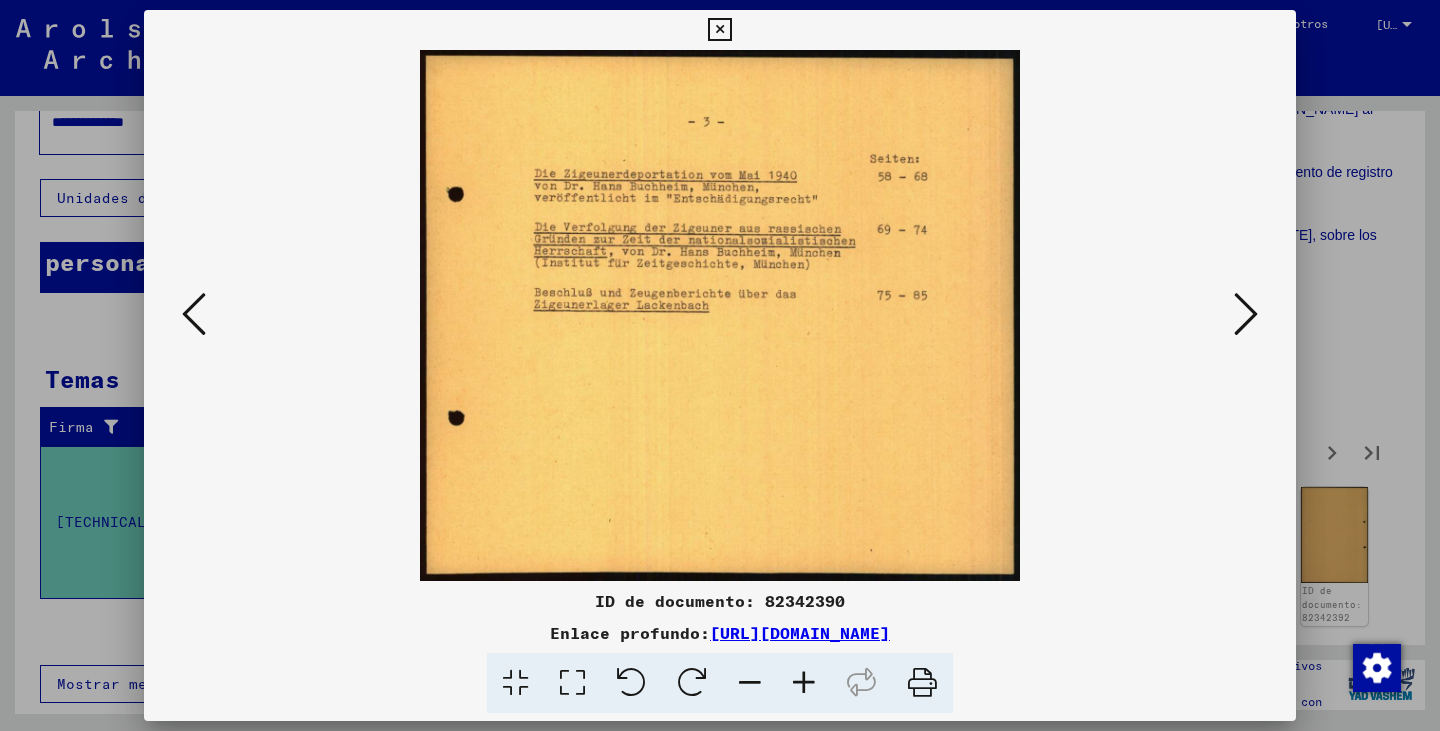 click at bounding box center (1246, 314) 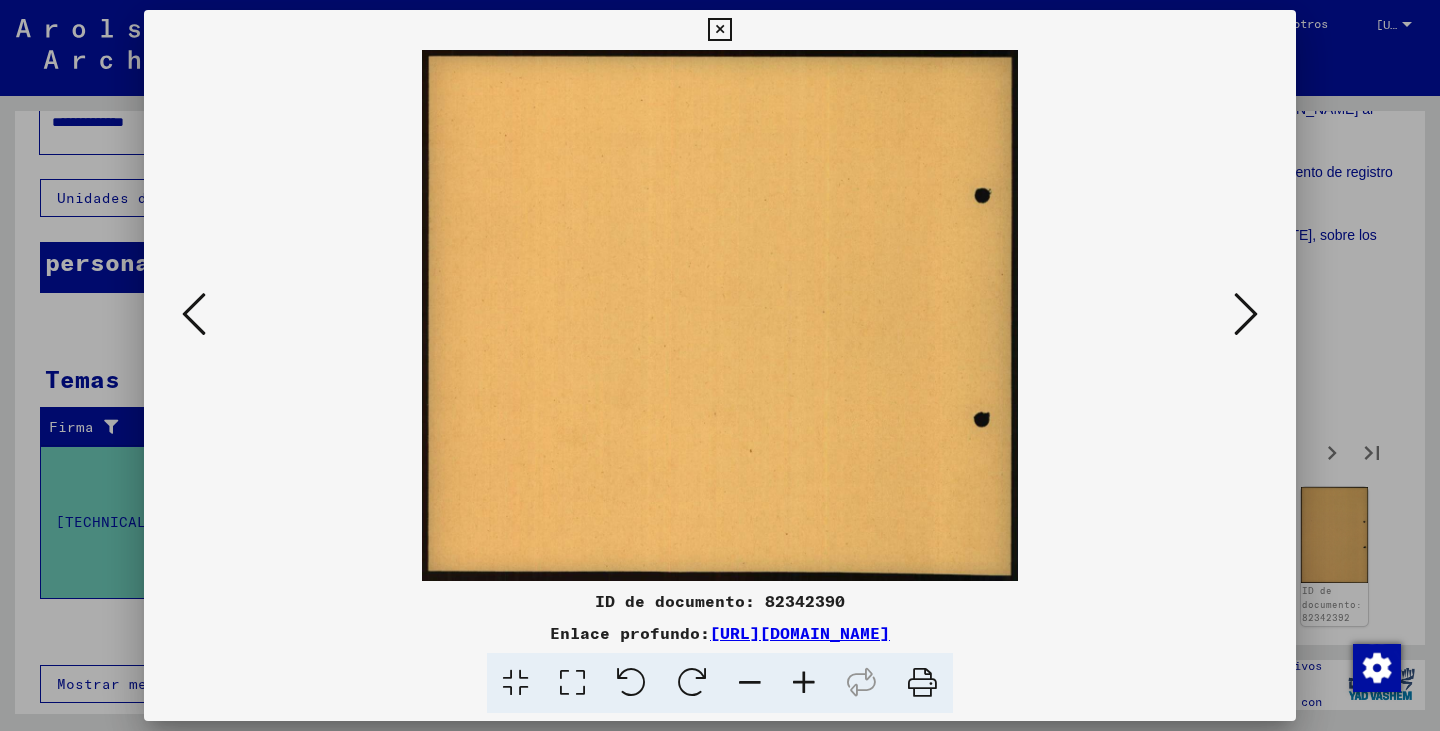 click at bounding box center (1246, 314) 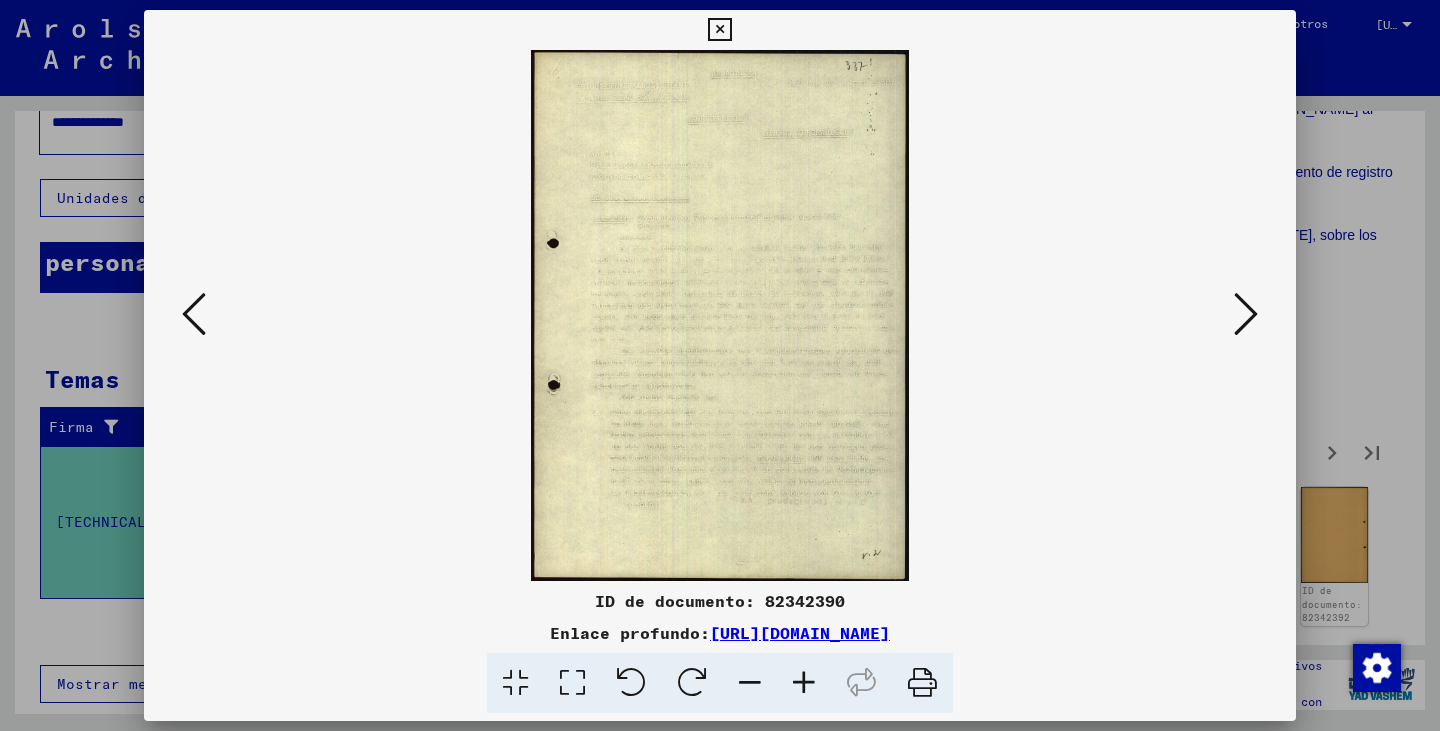click at bounding box center [1246, 314] 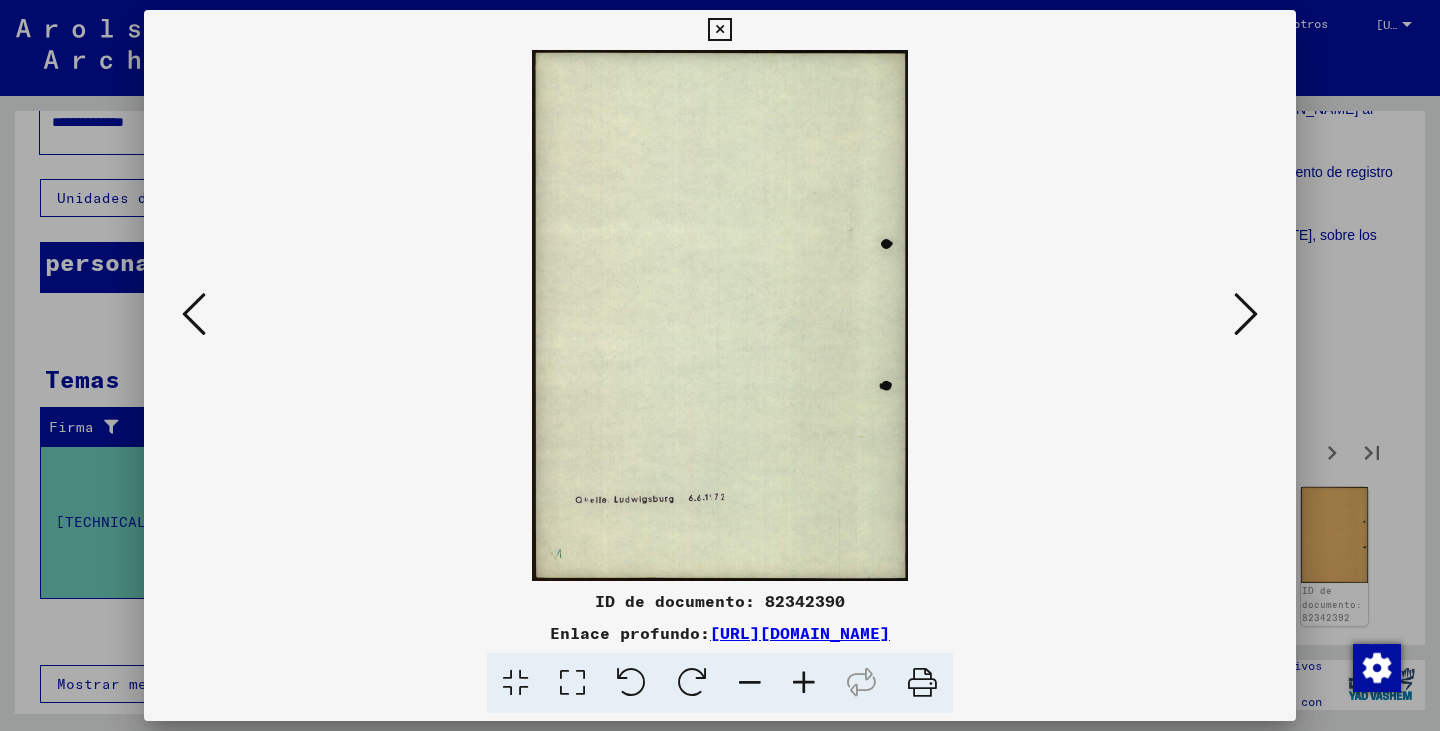 click at bounding box center [1246, 314] 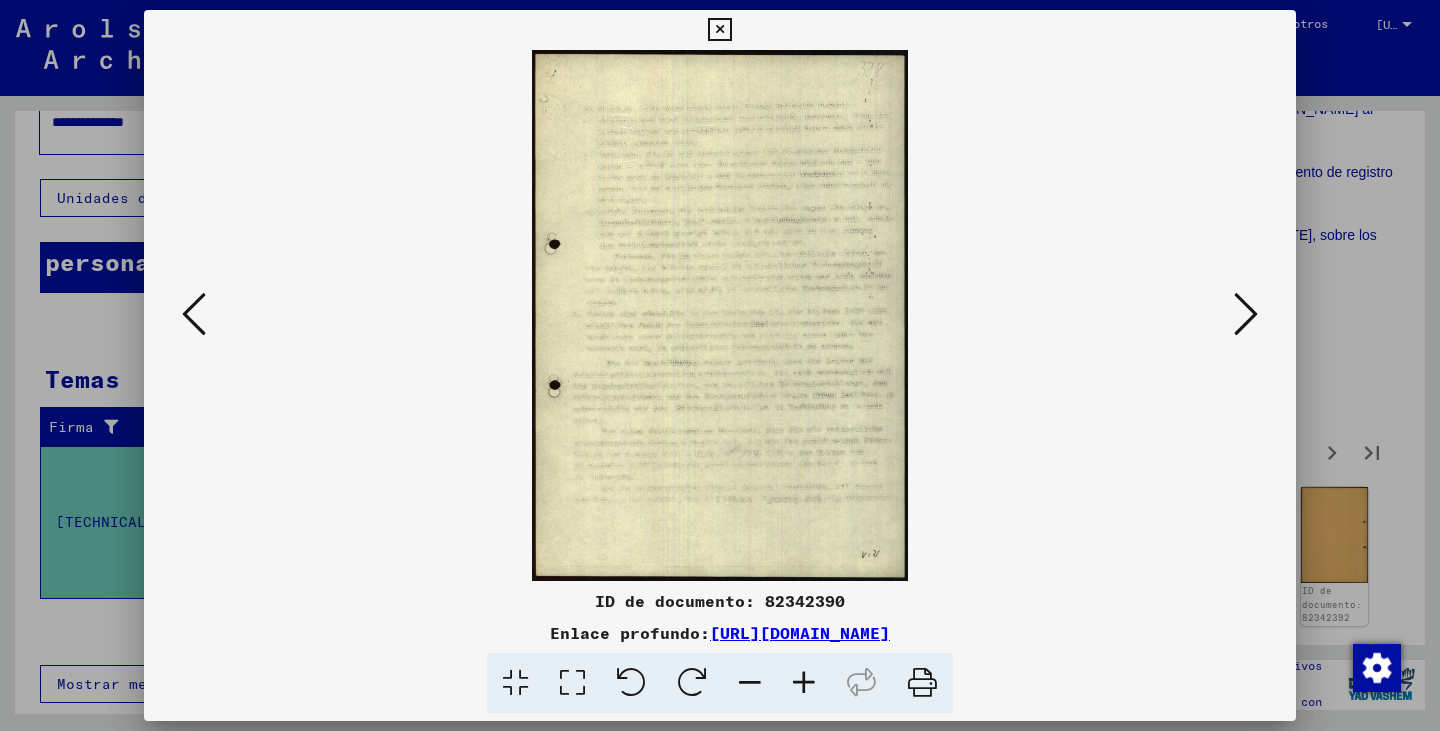 click at bounding box center (194, 314) 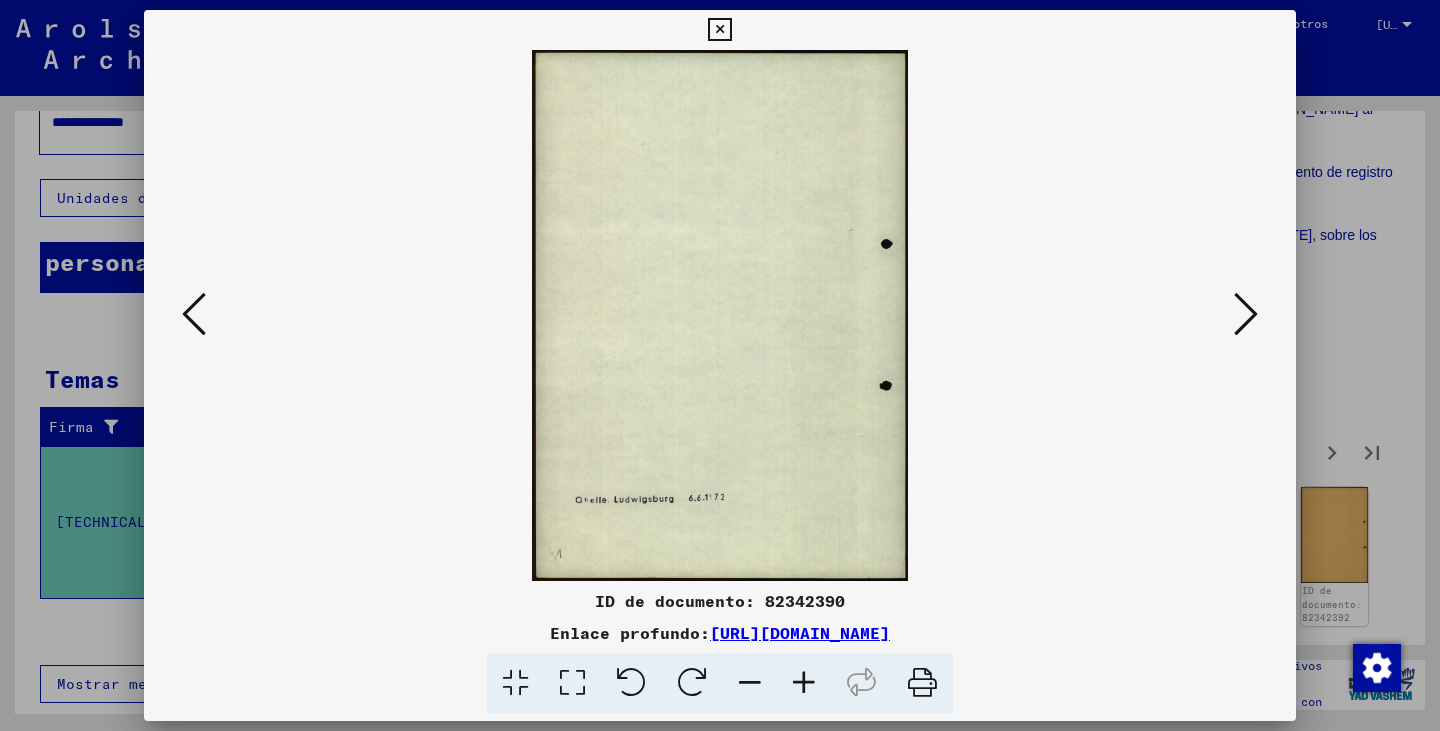 click at bounding box center (194, 314) 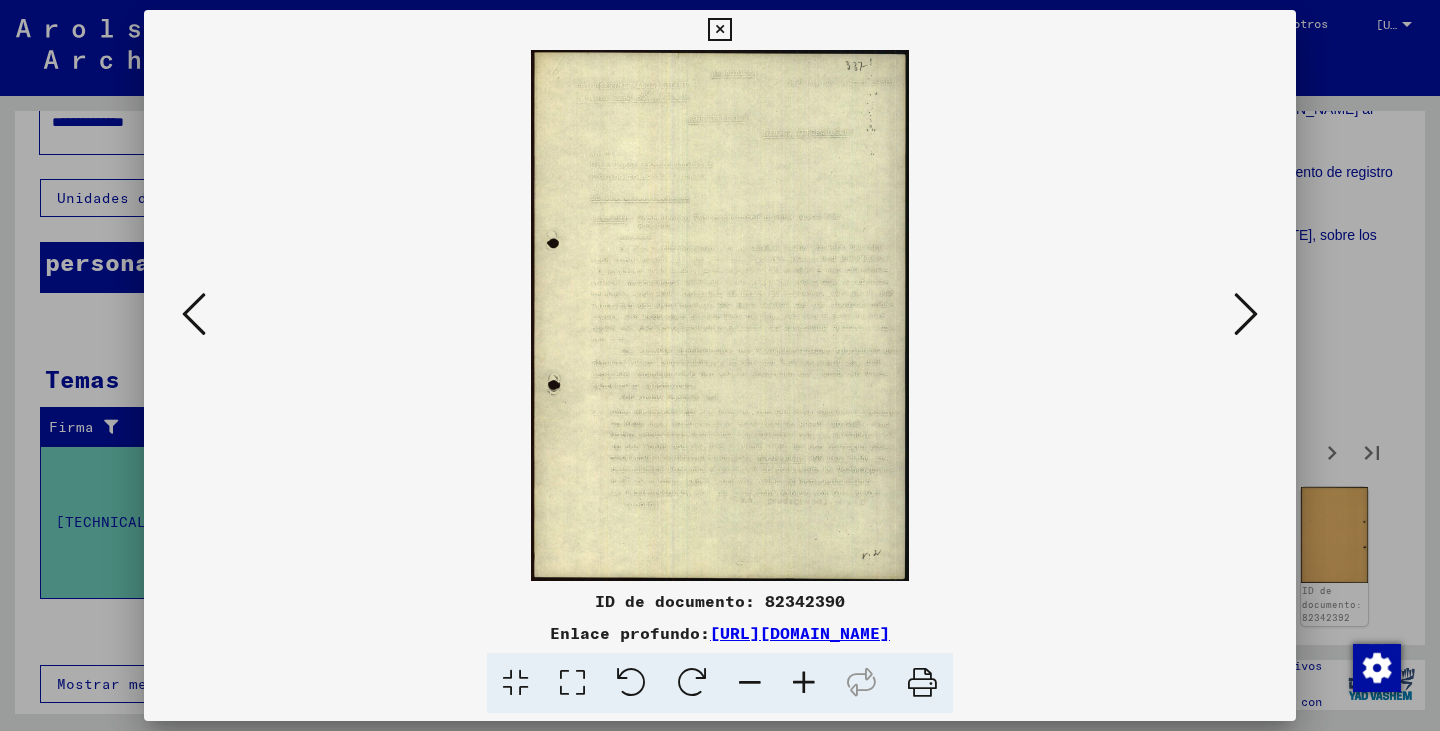 click at bounding box center [1246, 314] 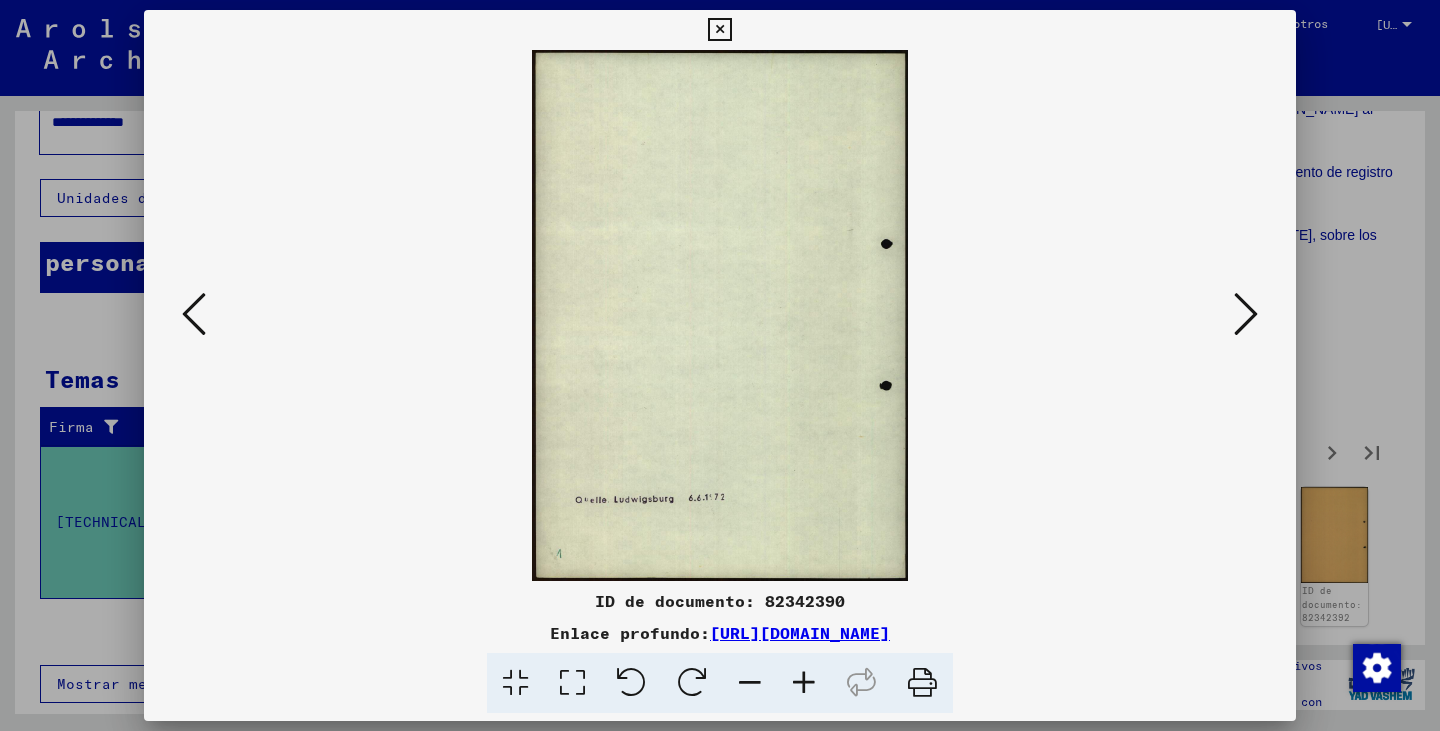 click at bounding box center (1246, 314) 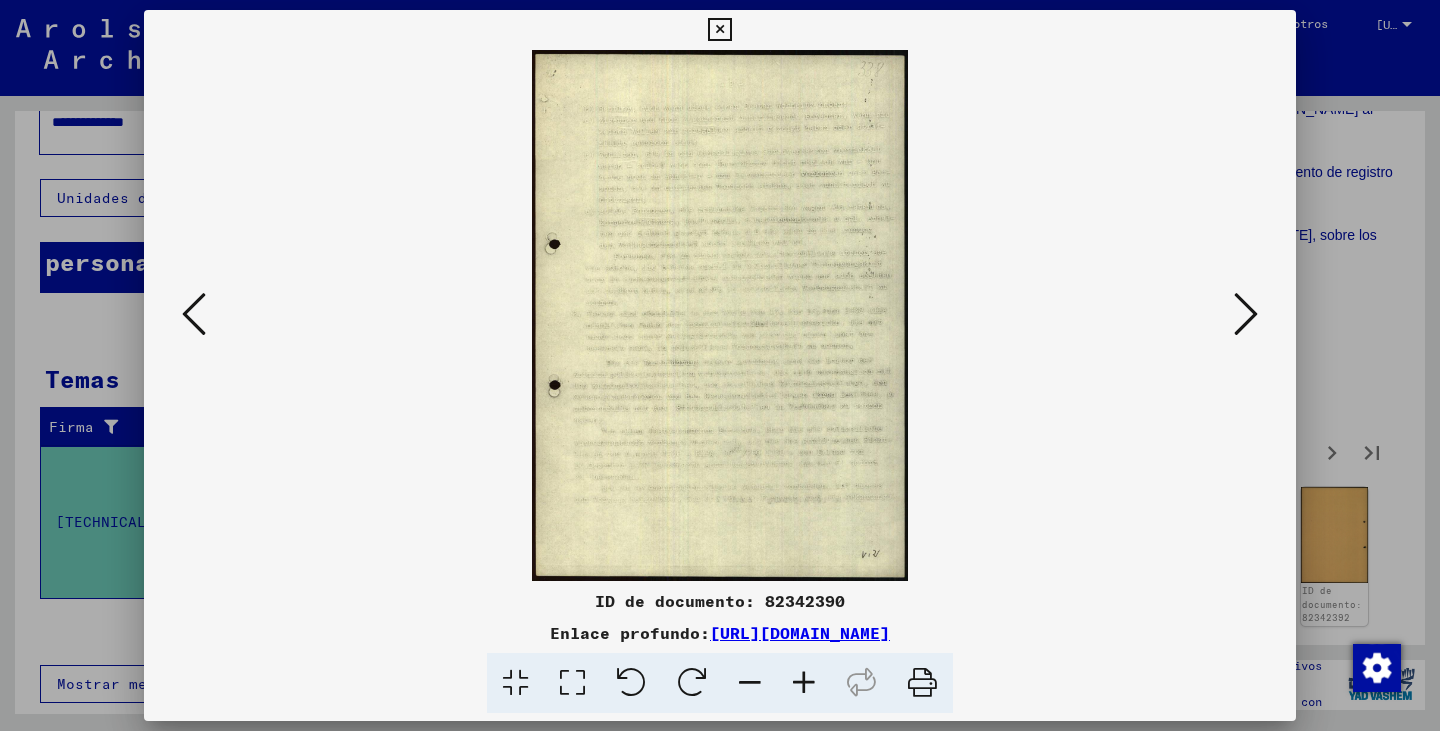 click at bounding box center [1246, 314] 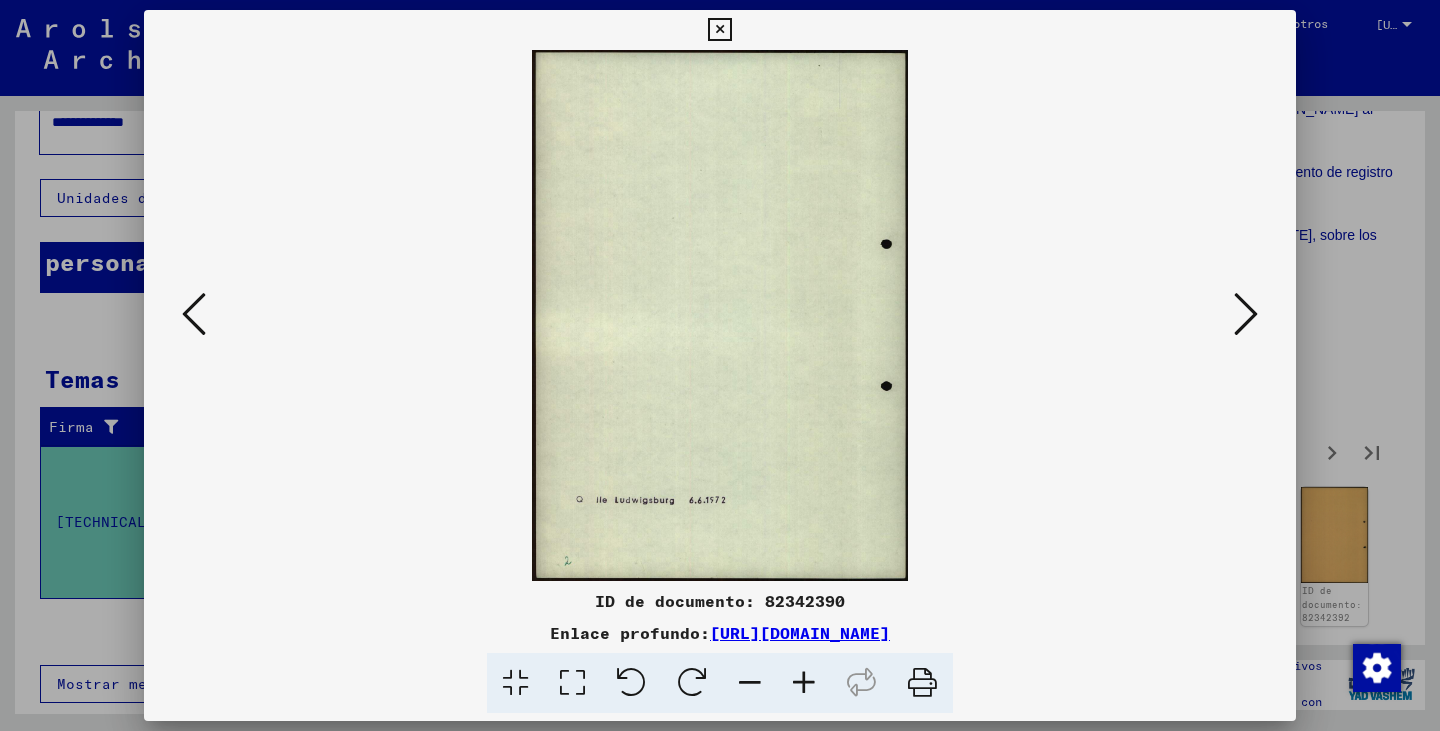click at bounding box center [1246, 314] 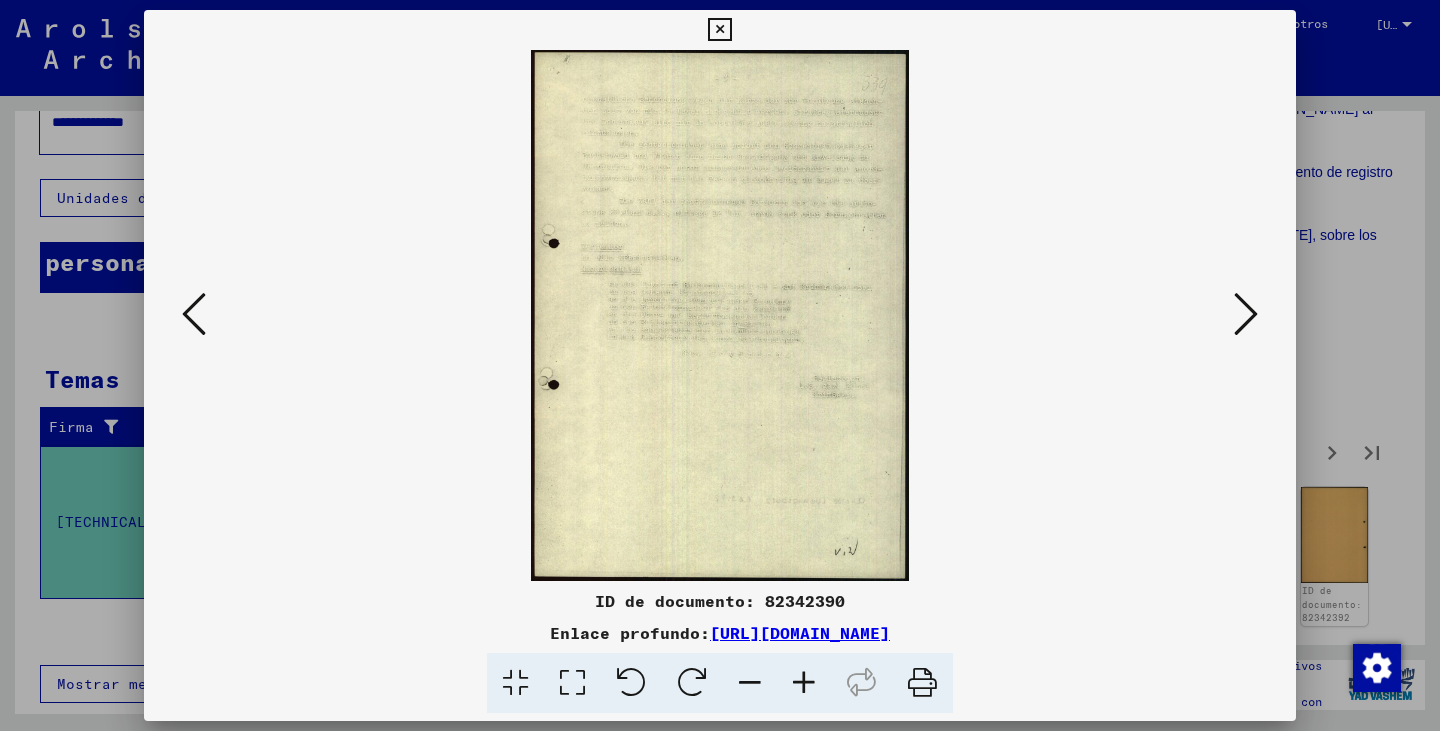 click at bounding box center [1246, 314] 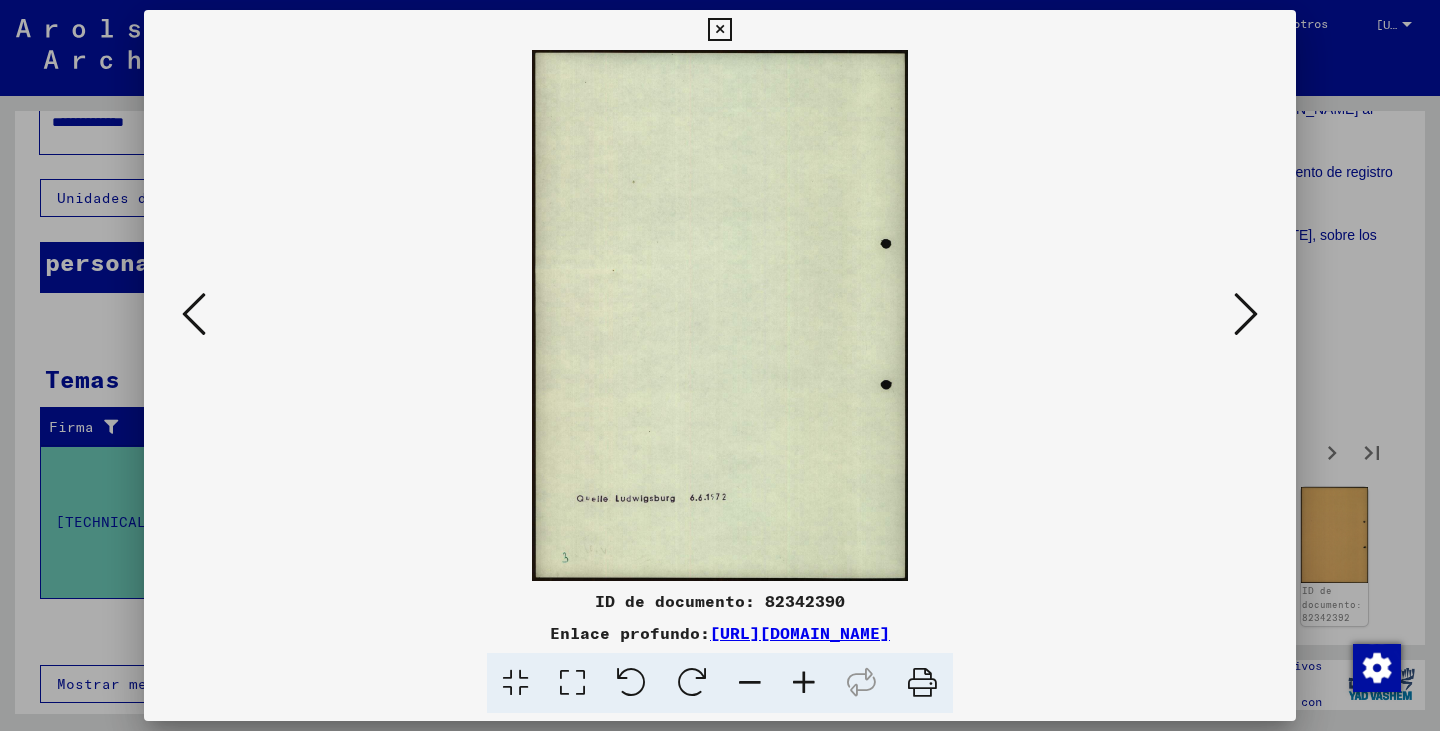 click at bounding box center [1246, 314] 